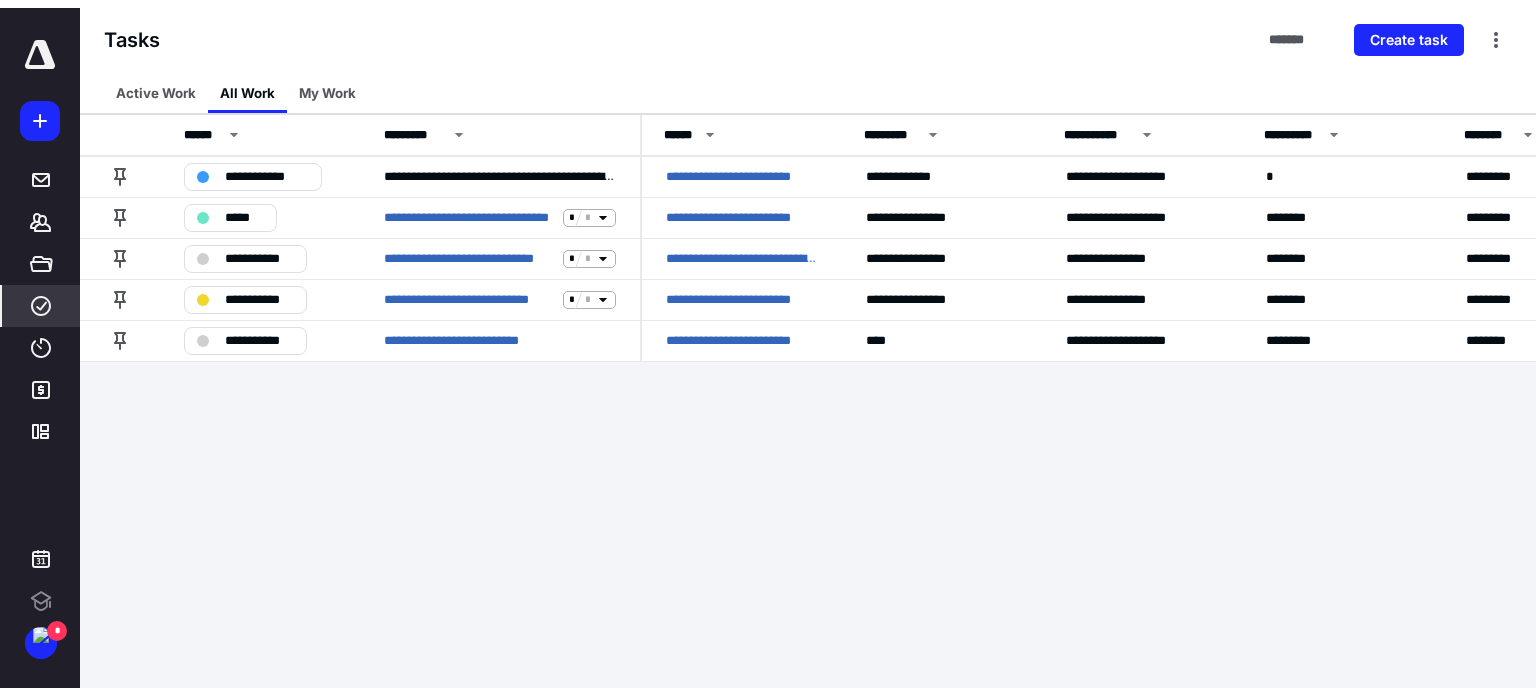 scroll, scrollTop: 0, scrollLeft: 0, axis: both 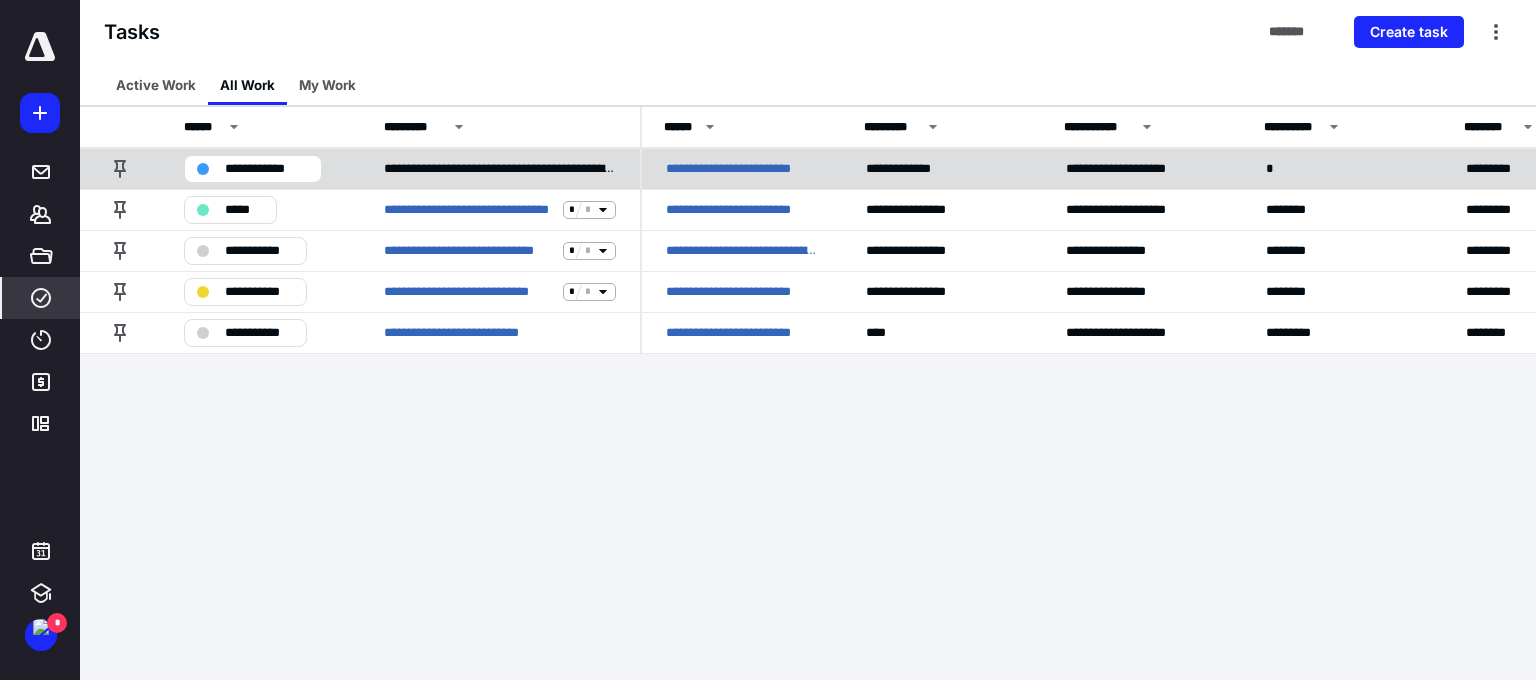 click on "**********" at bounding box center [267, 169] 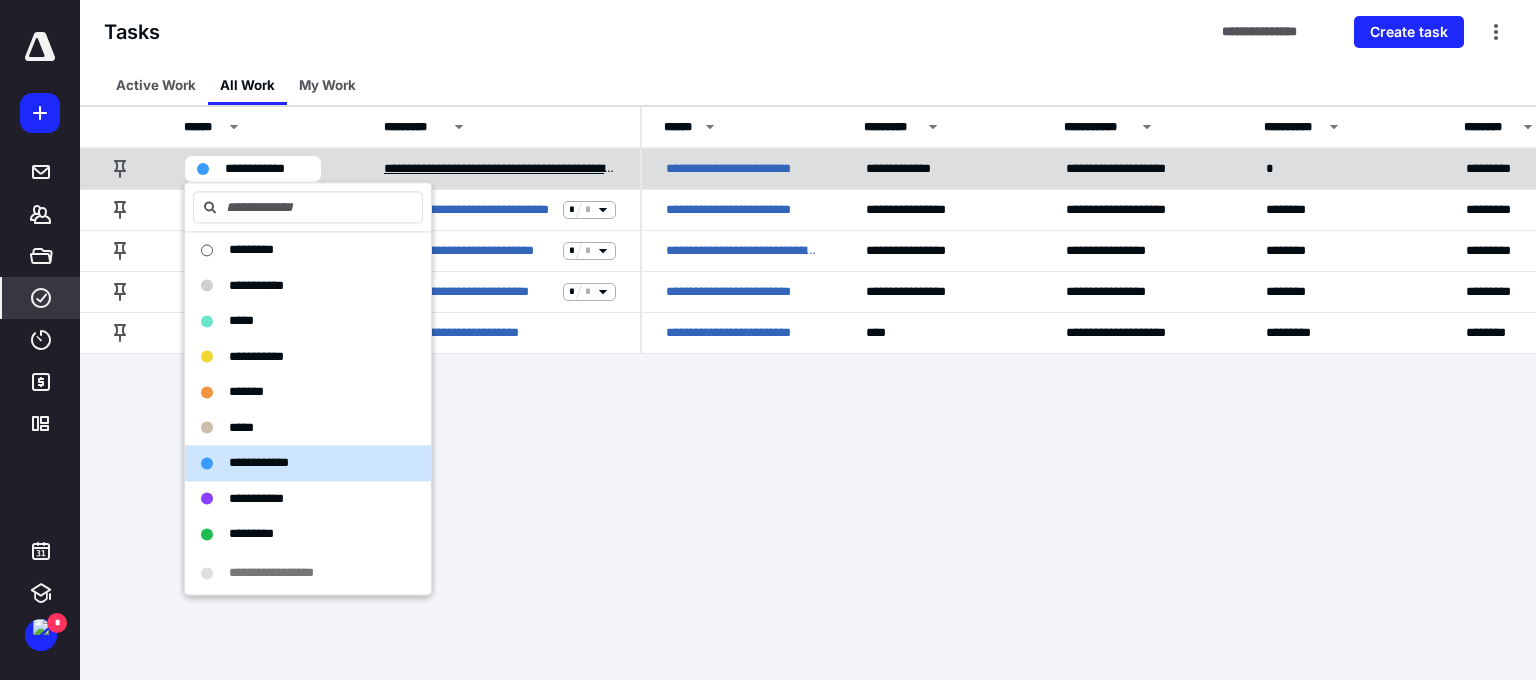 click on "**********" at bounding box center (500, 169) 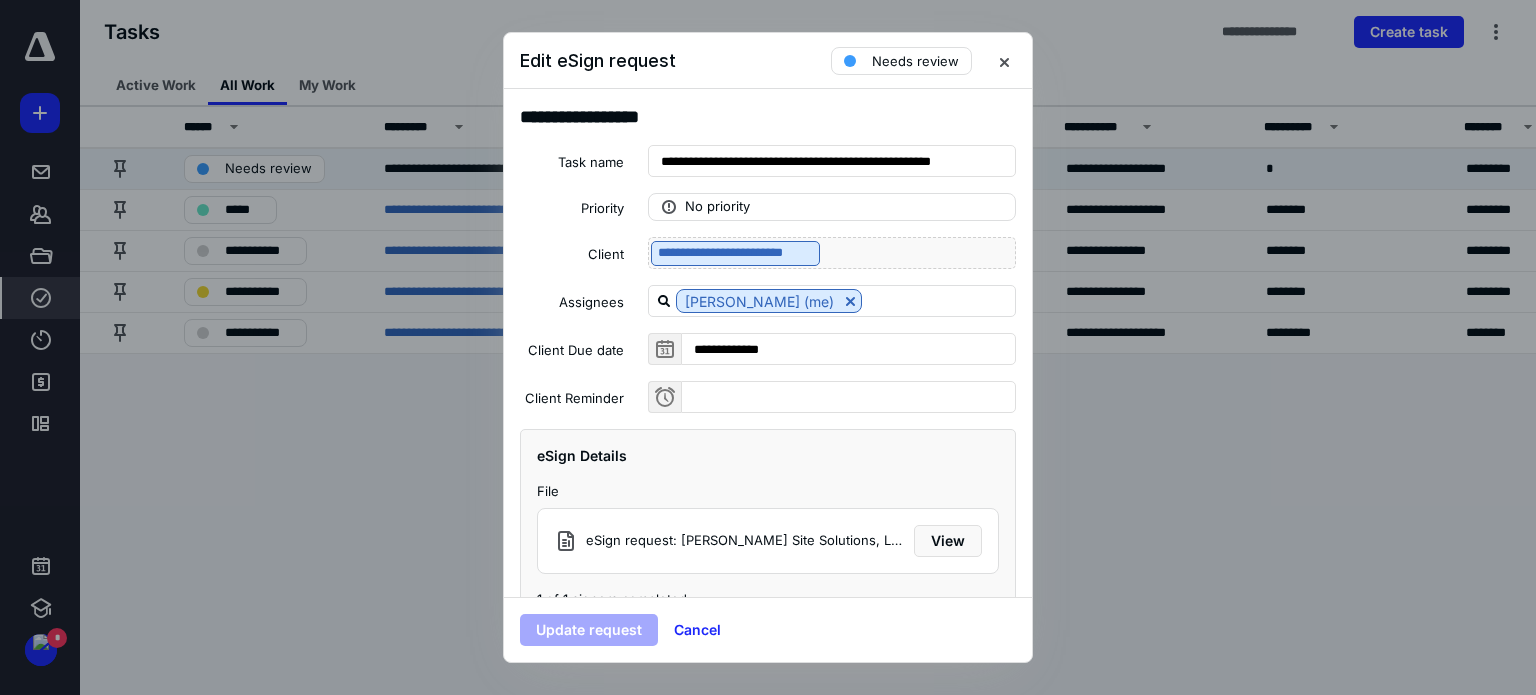 scroll, scrollTop: 136, scrollLeft: 0, axis: vertical 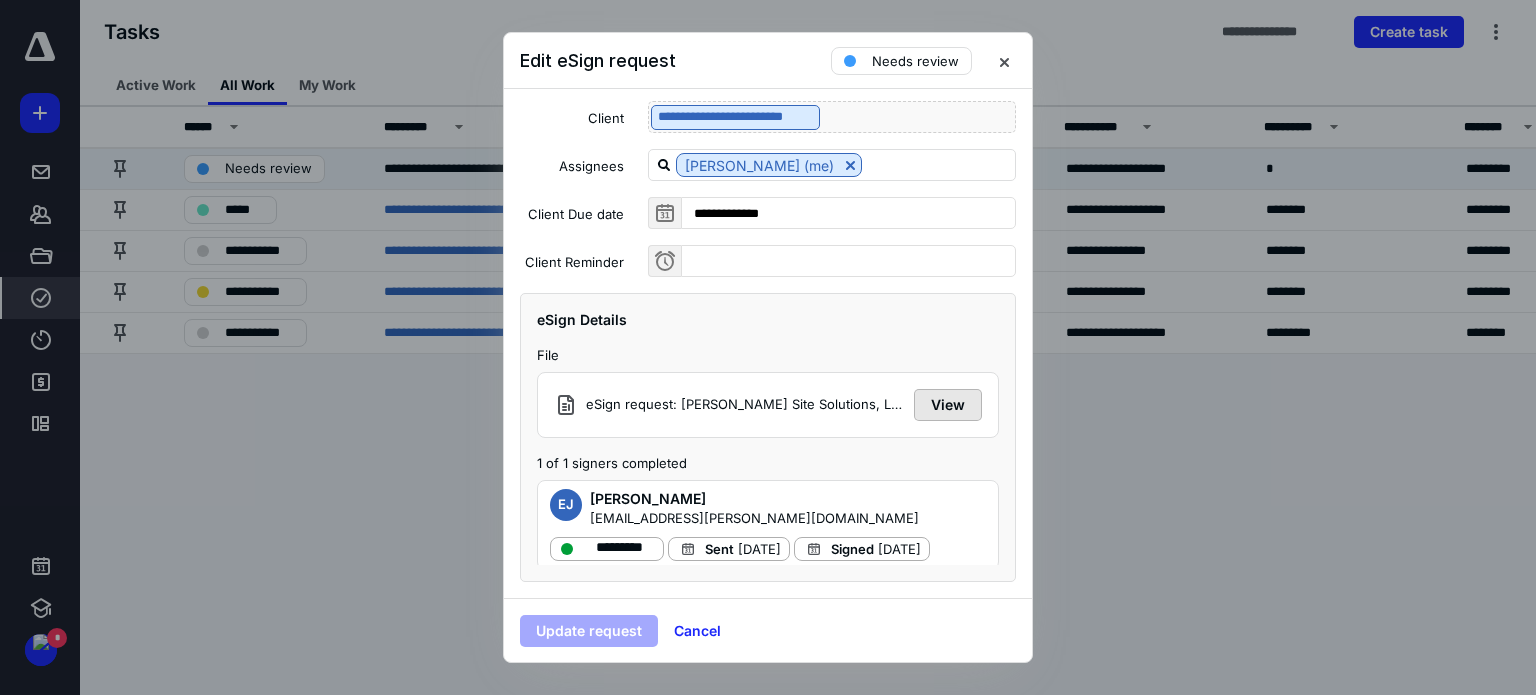 click on "View" at bounding box center (948, 405) 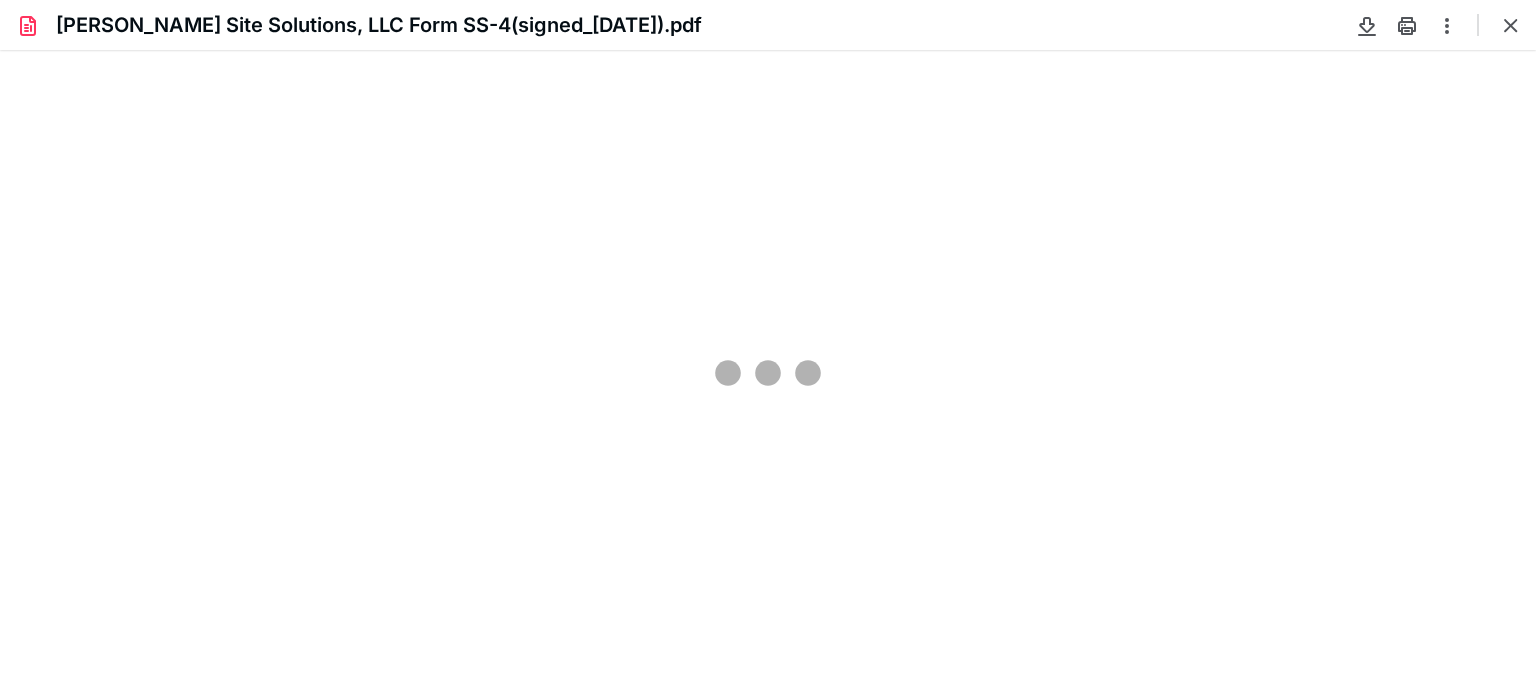 scroll, scrollTop: 0, scrollLeft: 0, axis: both 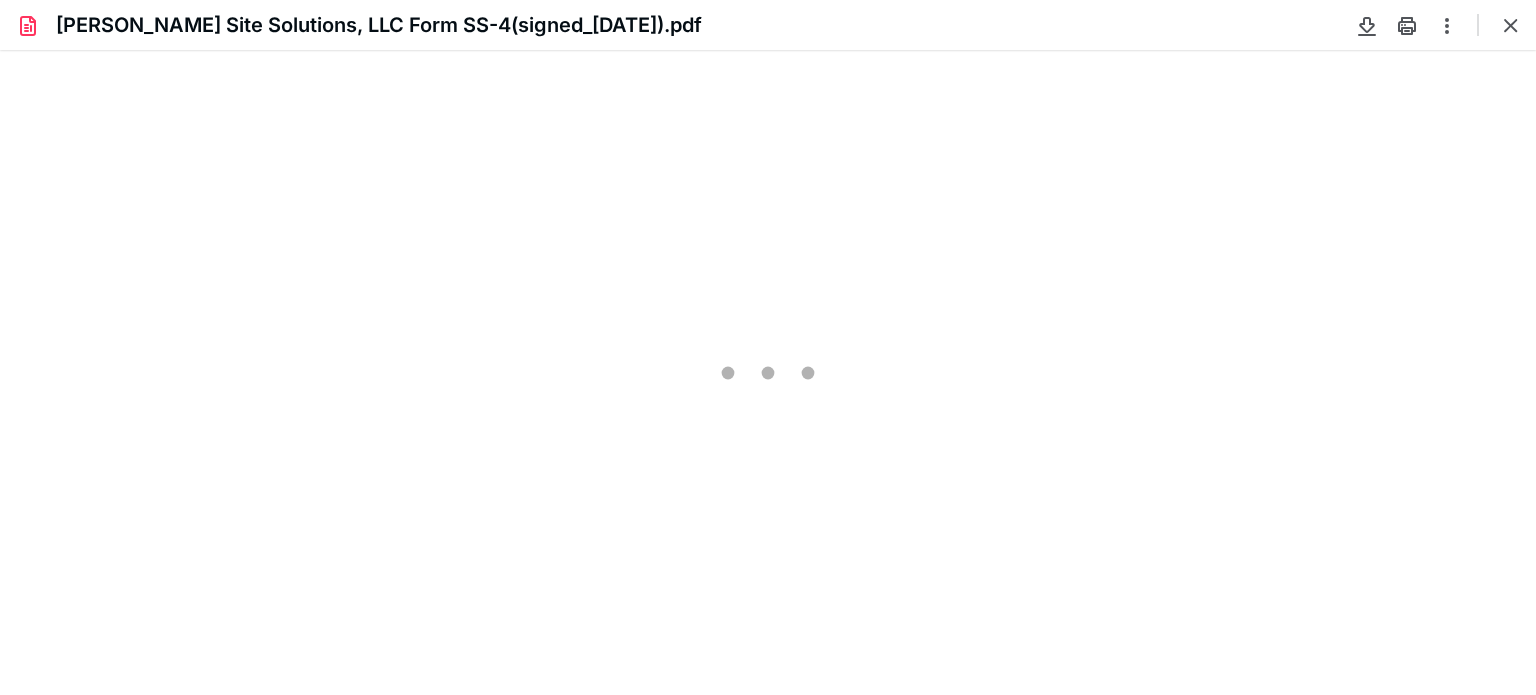 type on "77" 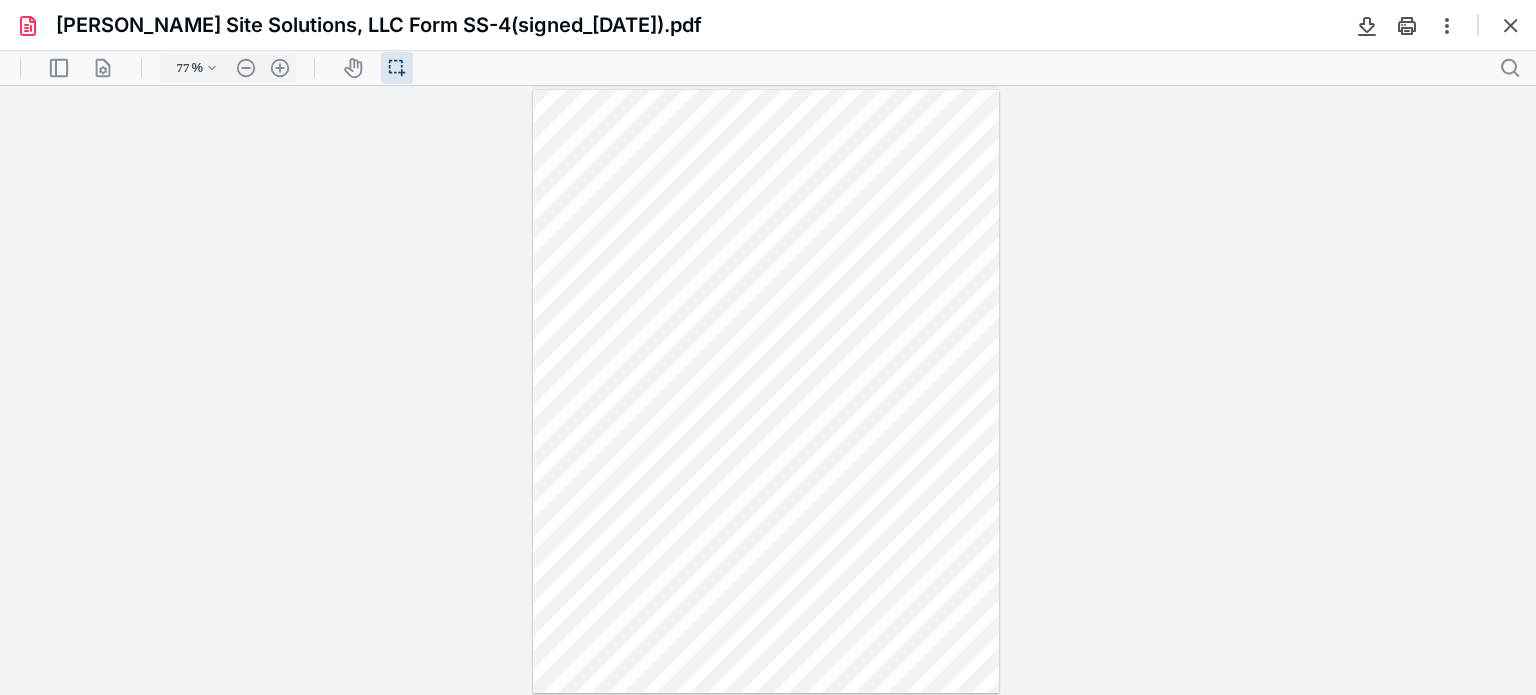 type on "*" 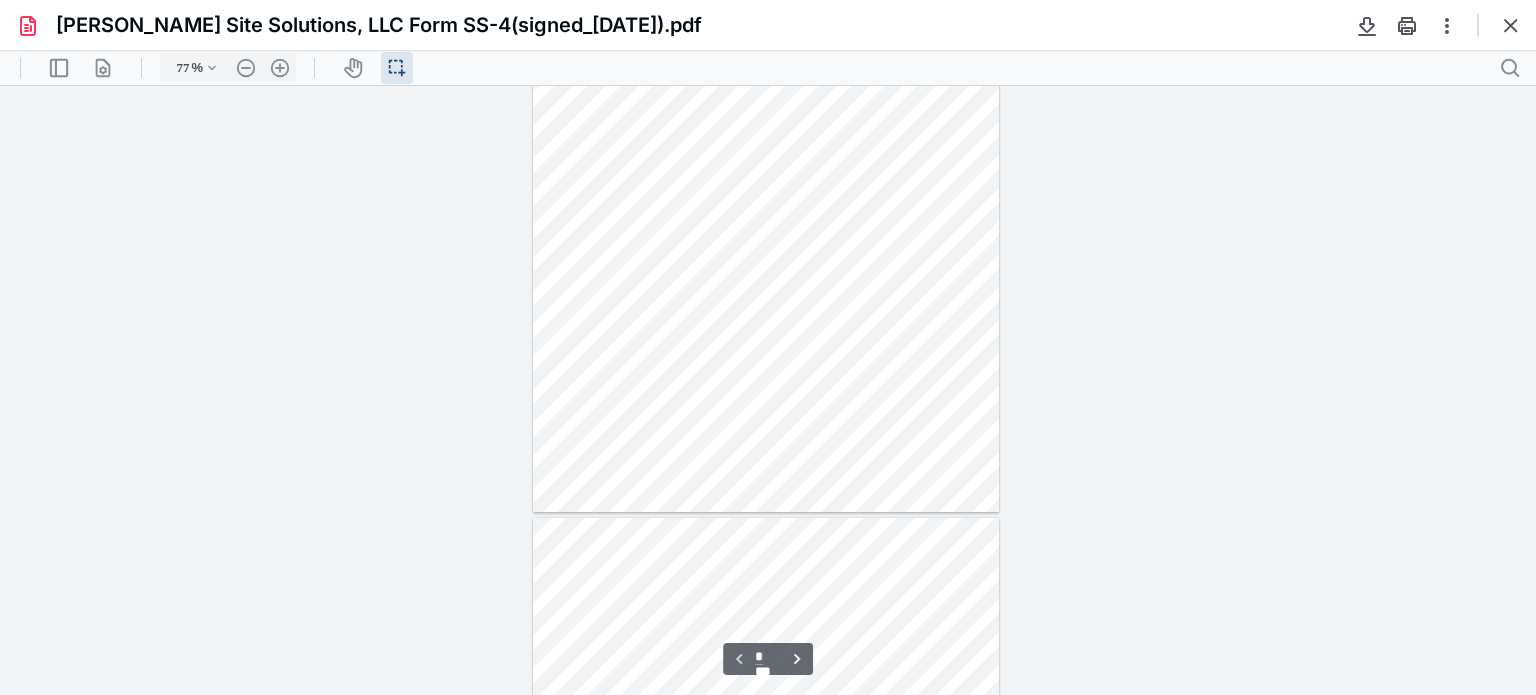 scroll, scrollTop: 181, scrollLeft: 0, axis: vertical 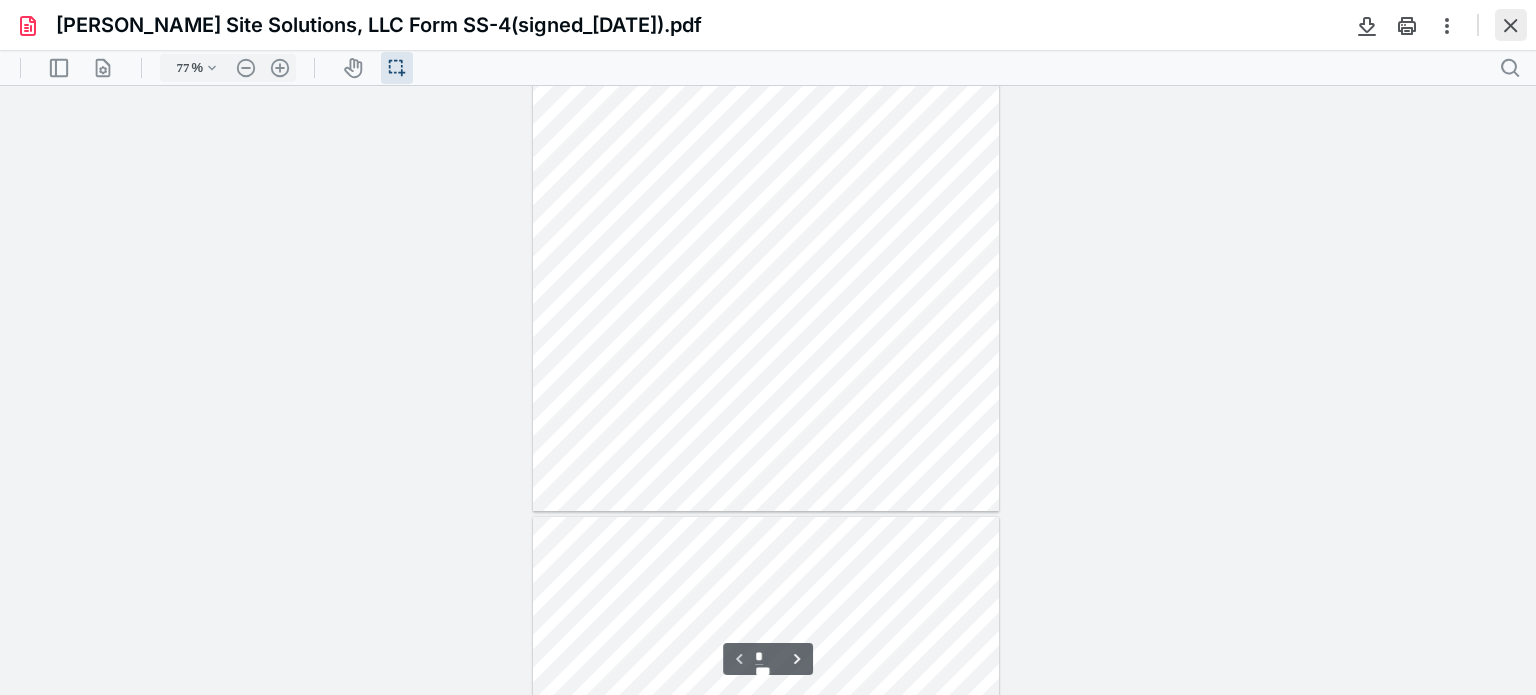 click at bounding box center (1511, 25) 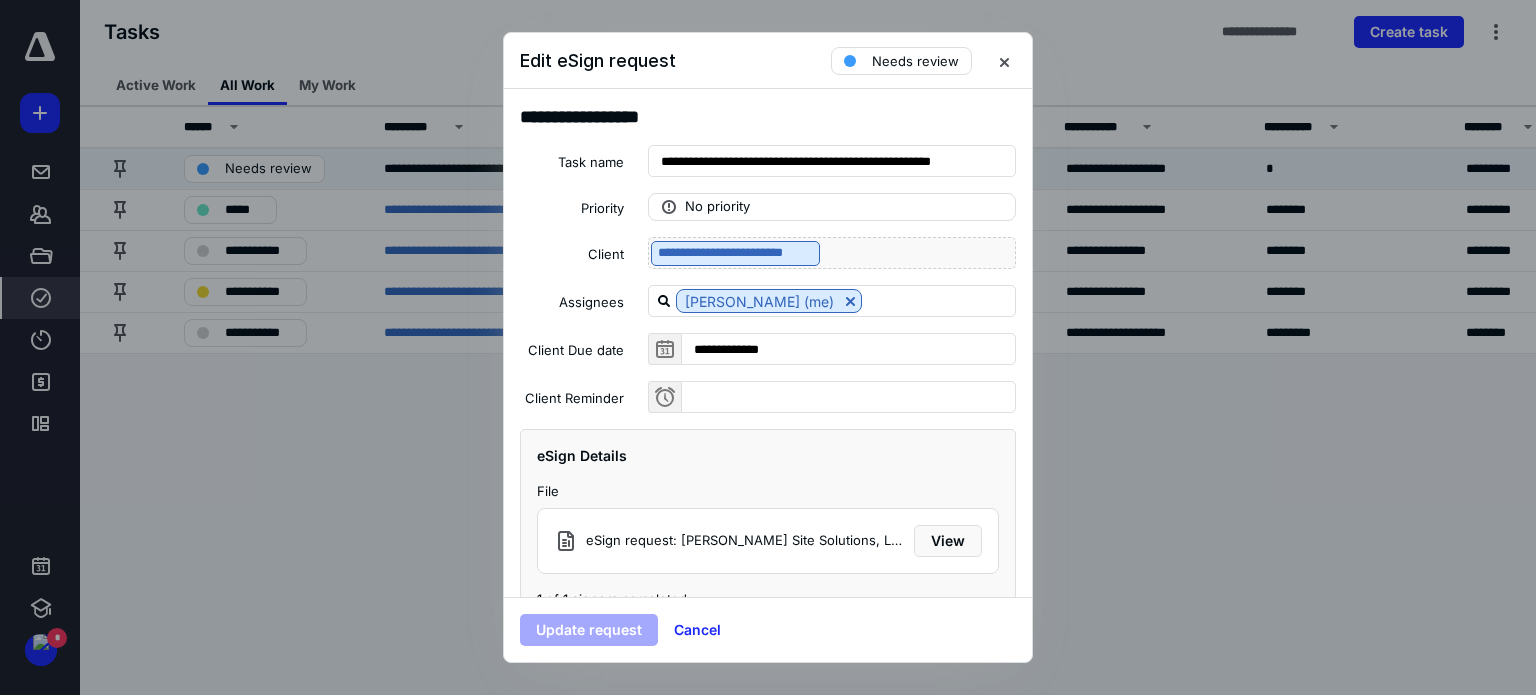 scroll, scrollTop: 136, scrollLeft: 0, axis: vertical 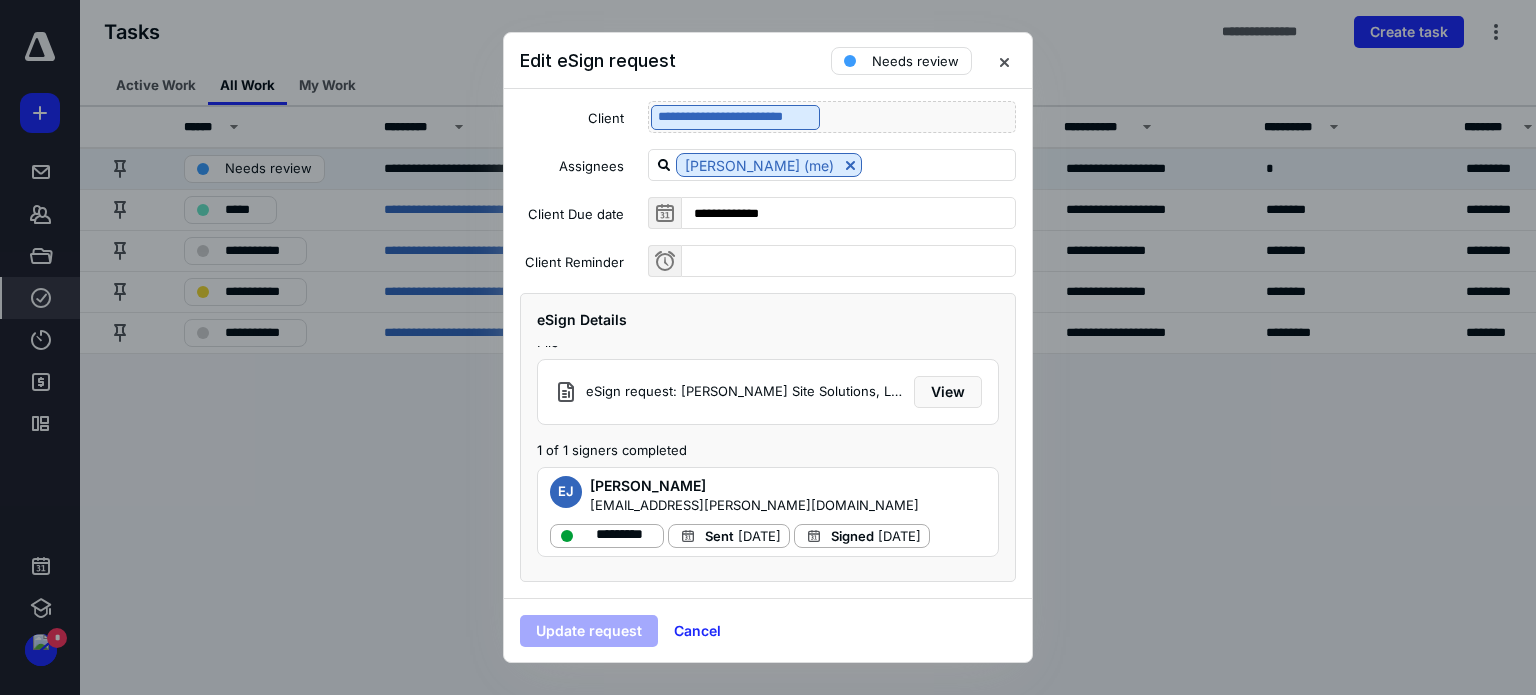 click on "*********" at bounding box center [621, 535] 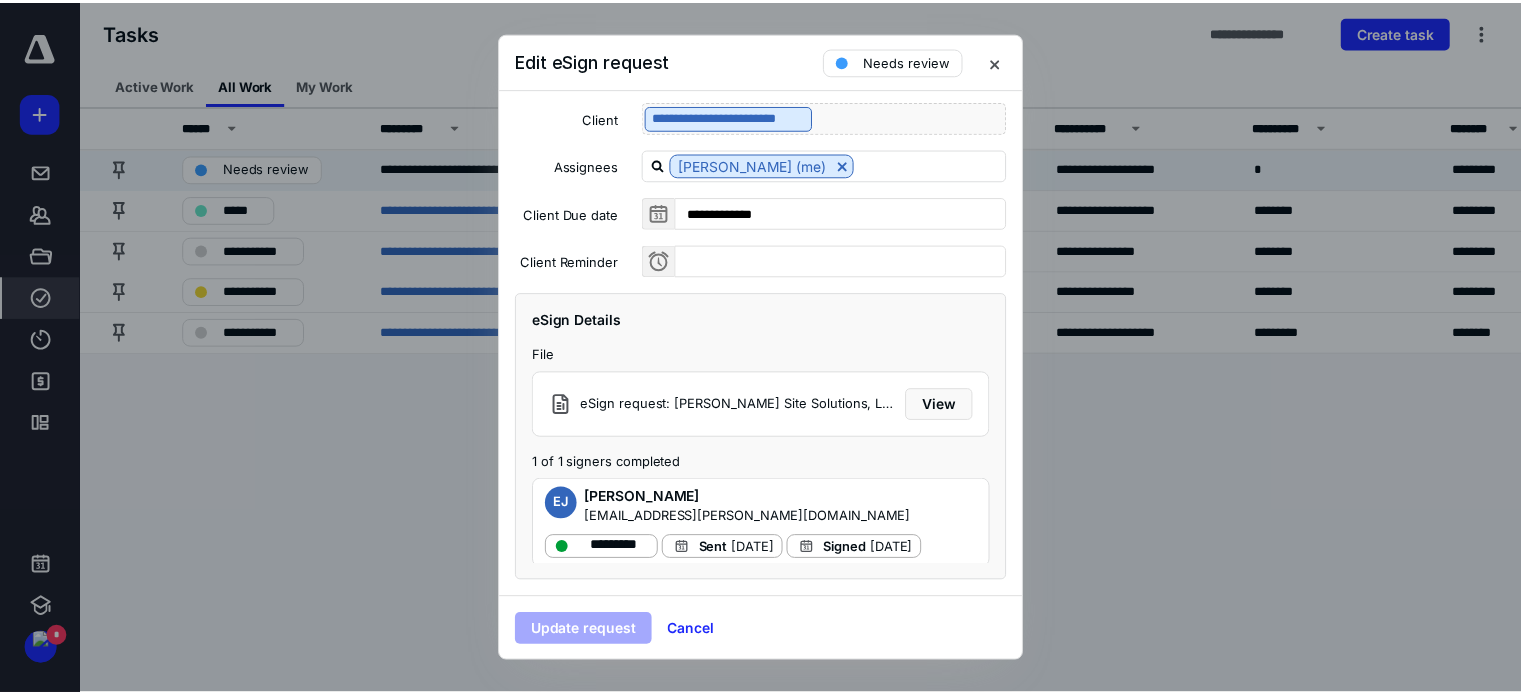 scroll, scrollTop: 0, scrollLeft: 0, axis: both 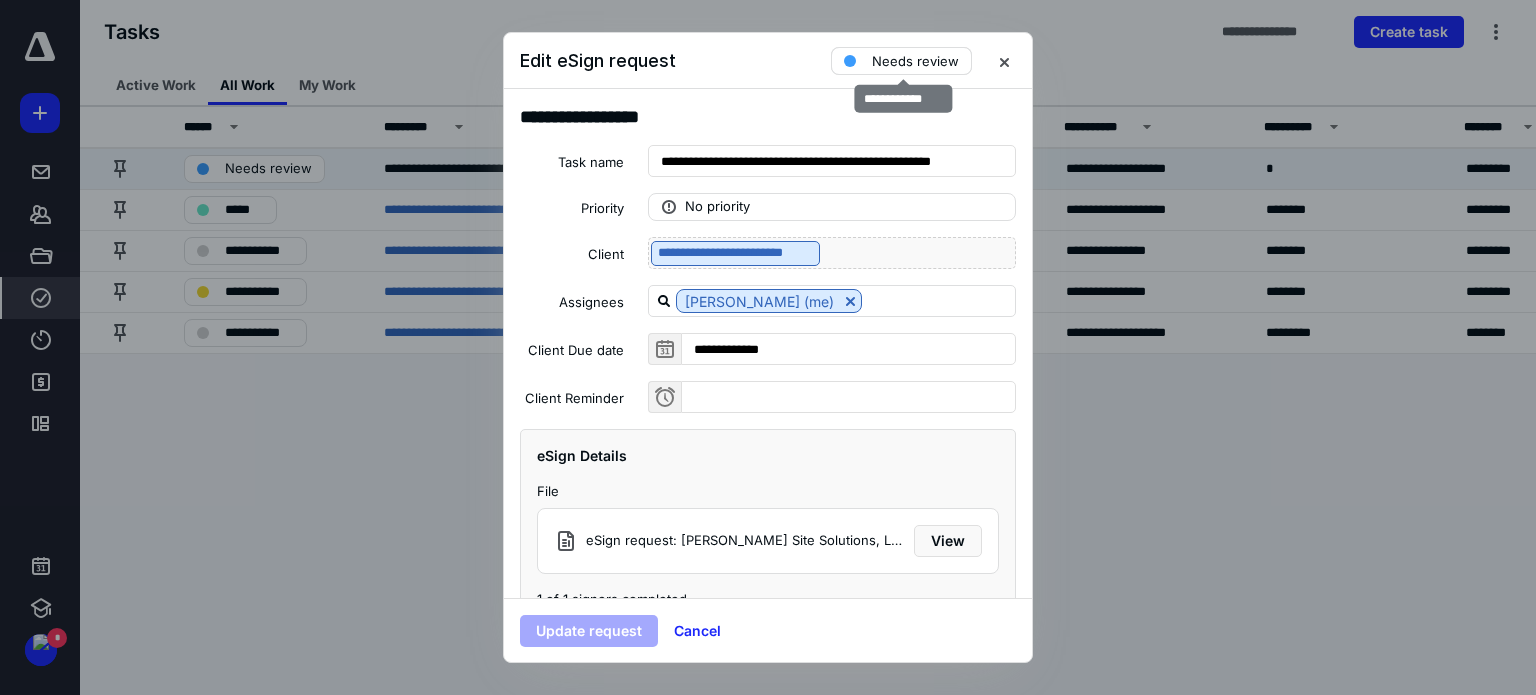 click on "Needs review" at bounding box center [915, 61] 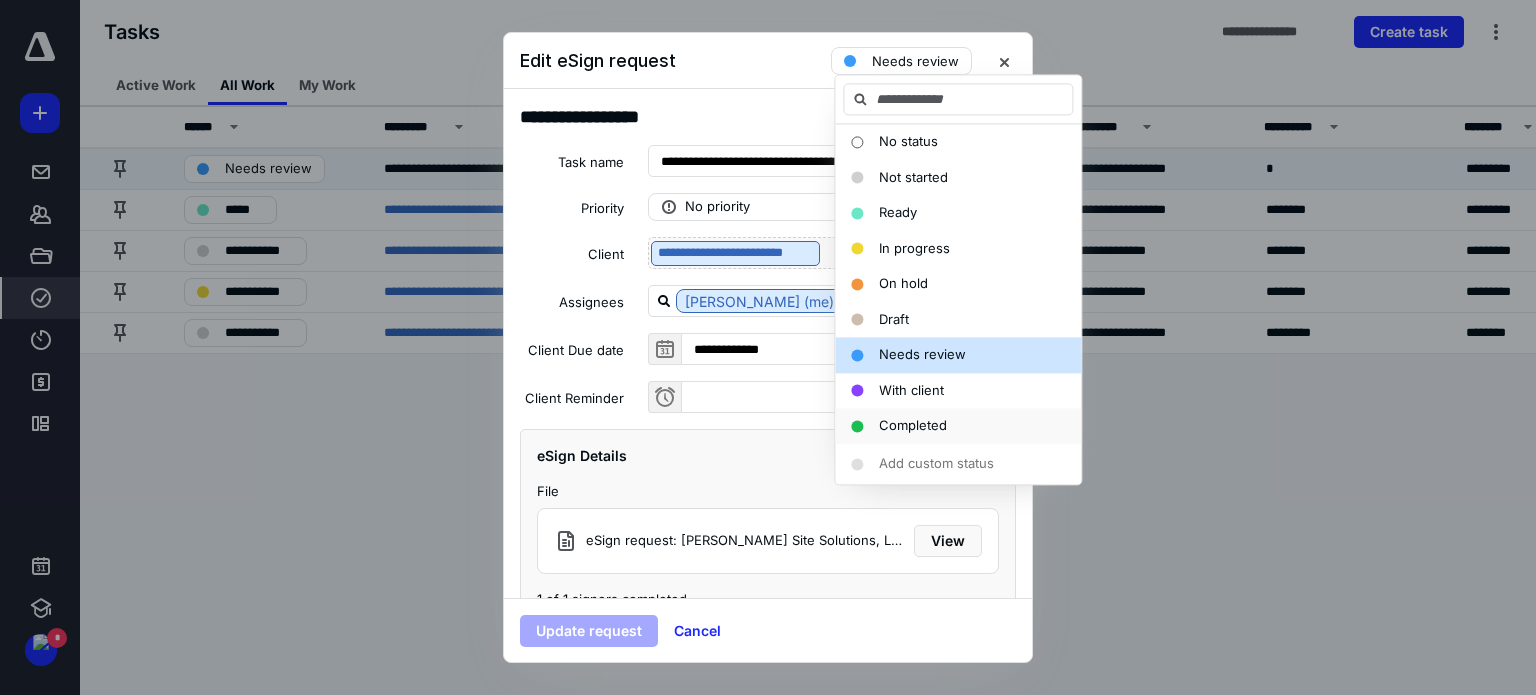 click on "Completed" at bounding box center (913, 426) 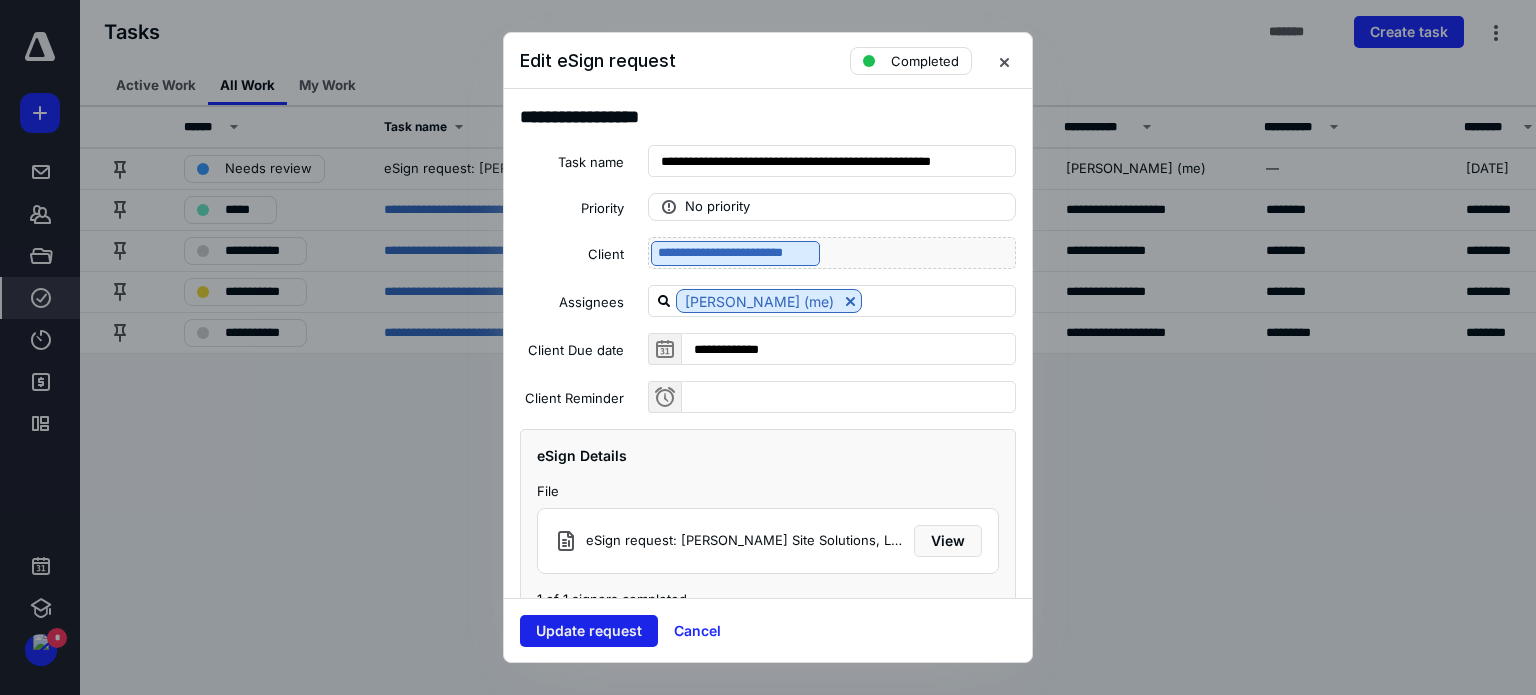 click on "Update request" at bounding box center (589, 631) 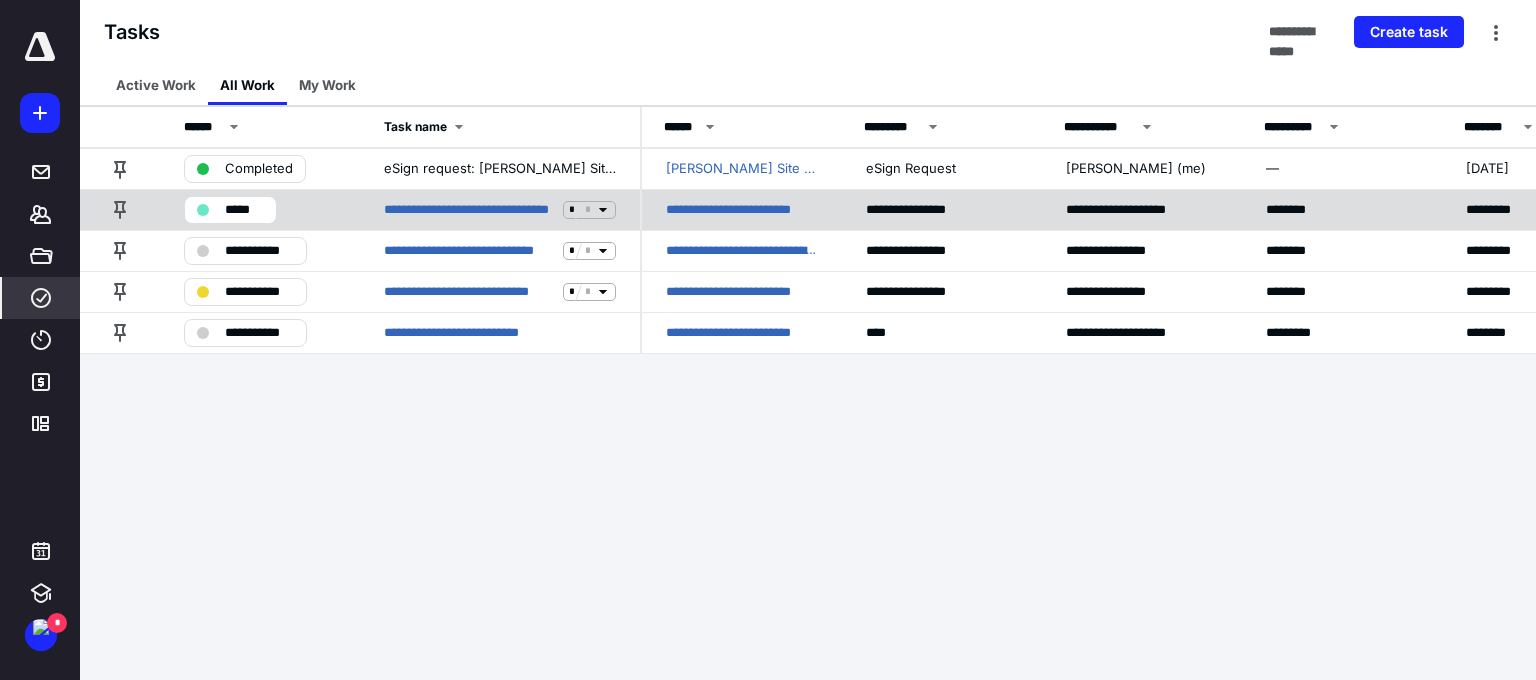 click on "*****" at bounding box center (244, 210) 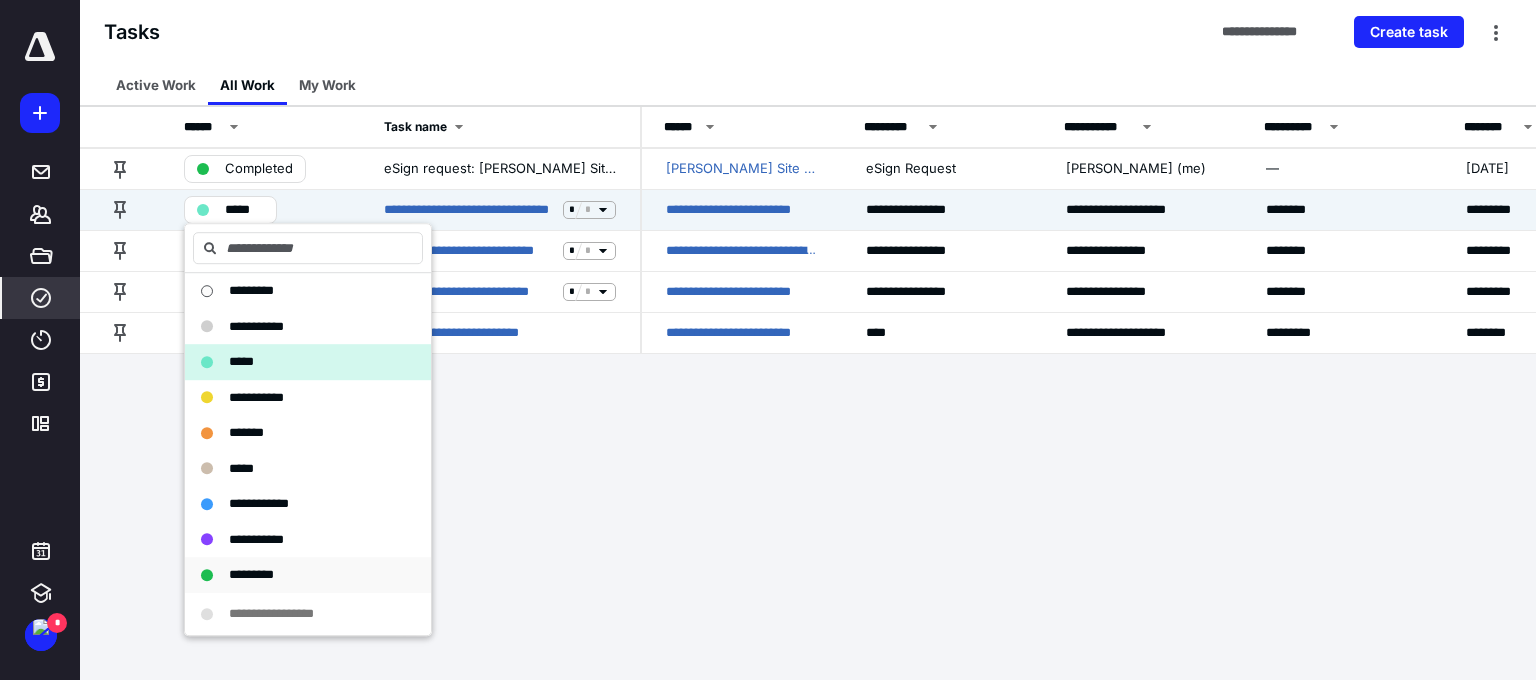 click on "*********" at bounding box center [251, 574] 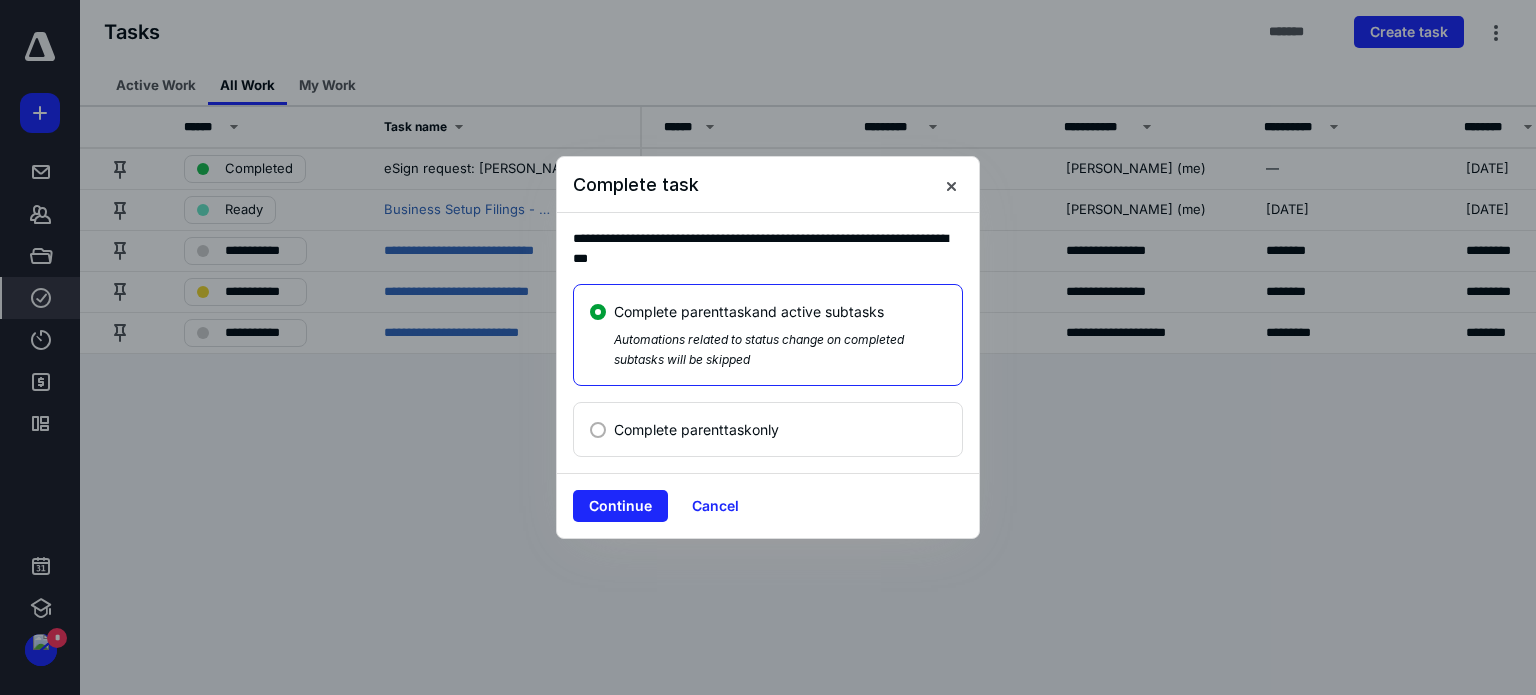click on "Complete parent  task  only" at bounding box center (696, 429) 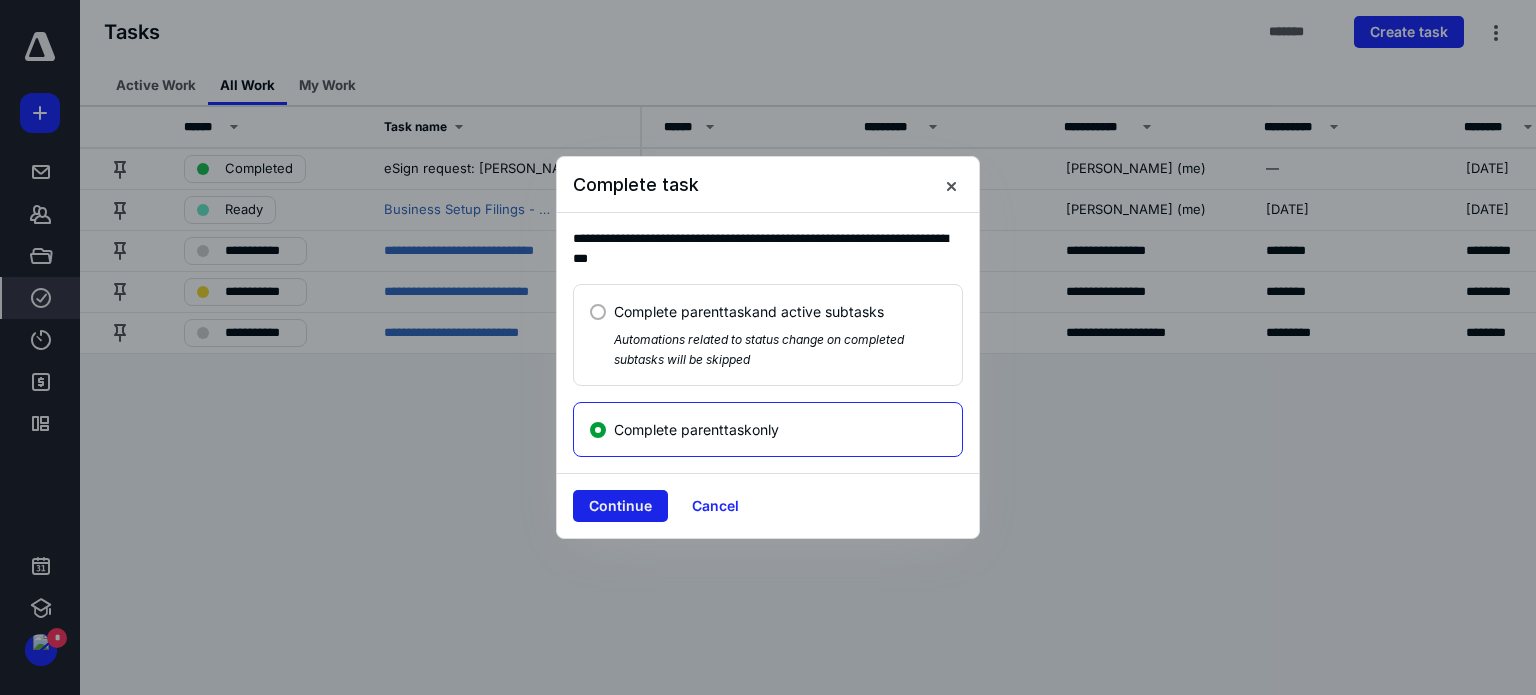 click on "Continue" at bounding box center [620, 506] 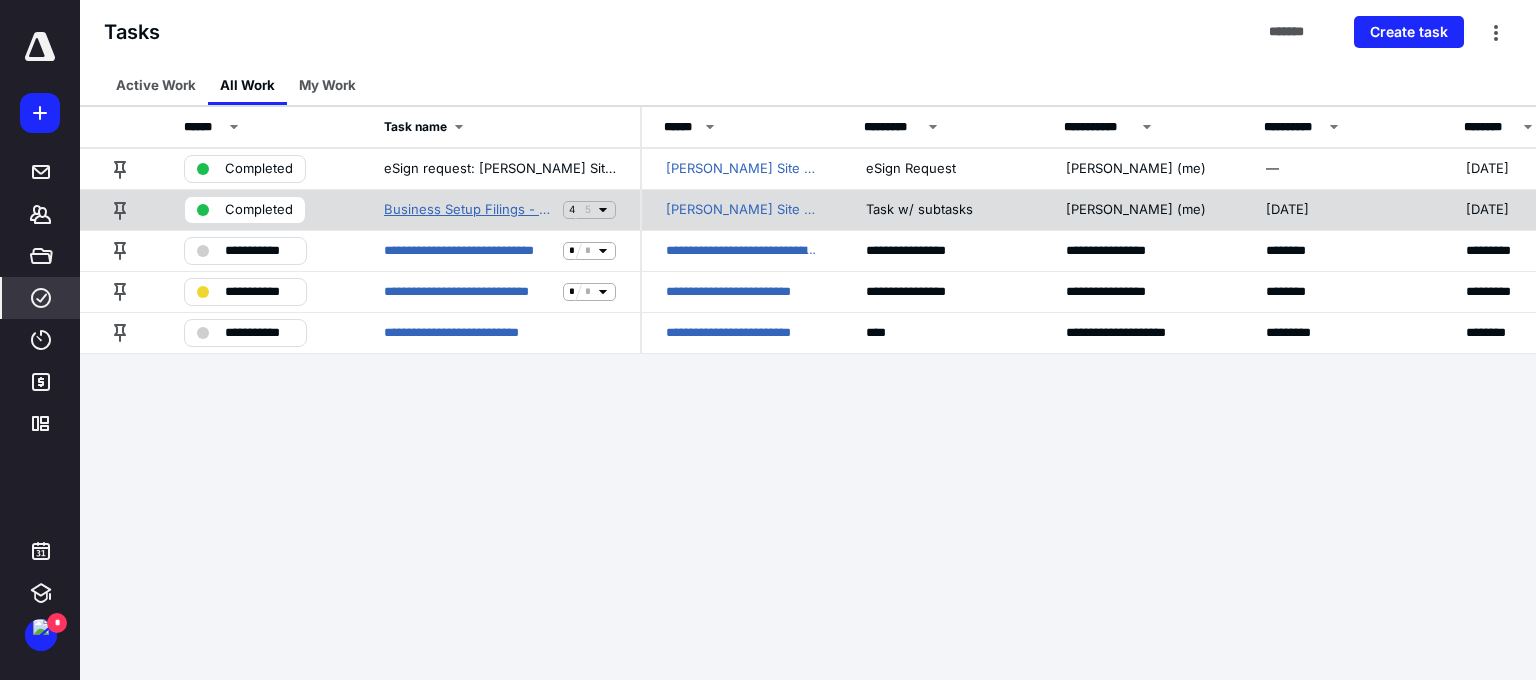 click on "Business Setup Filings - LLC ([GEOGRAPHIC_DATA])" at bounding box center (469, 210) 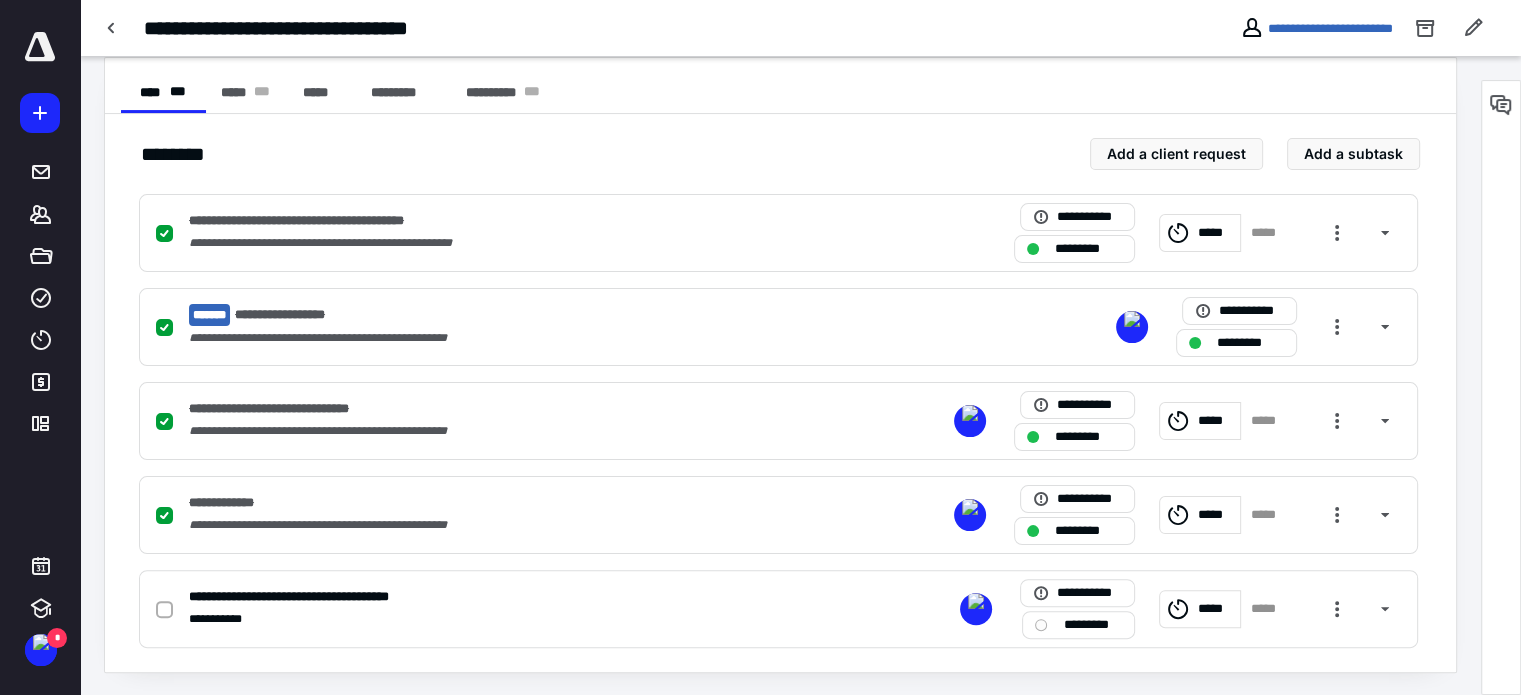 scroll, scrollTop: 385, scrollLeft: 0, axis: vertical 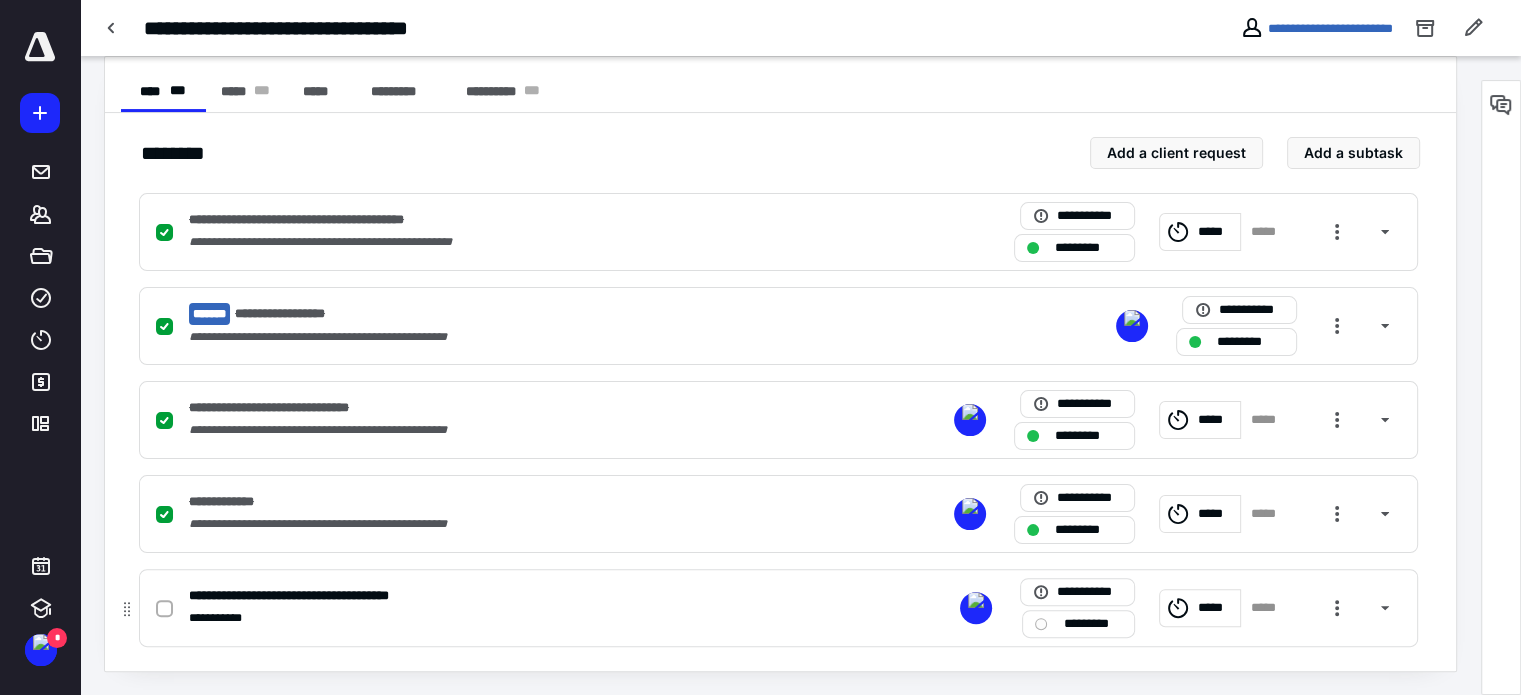 click at bounding box center (168, 608) 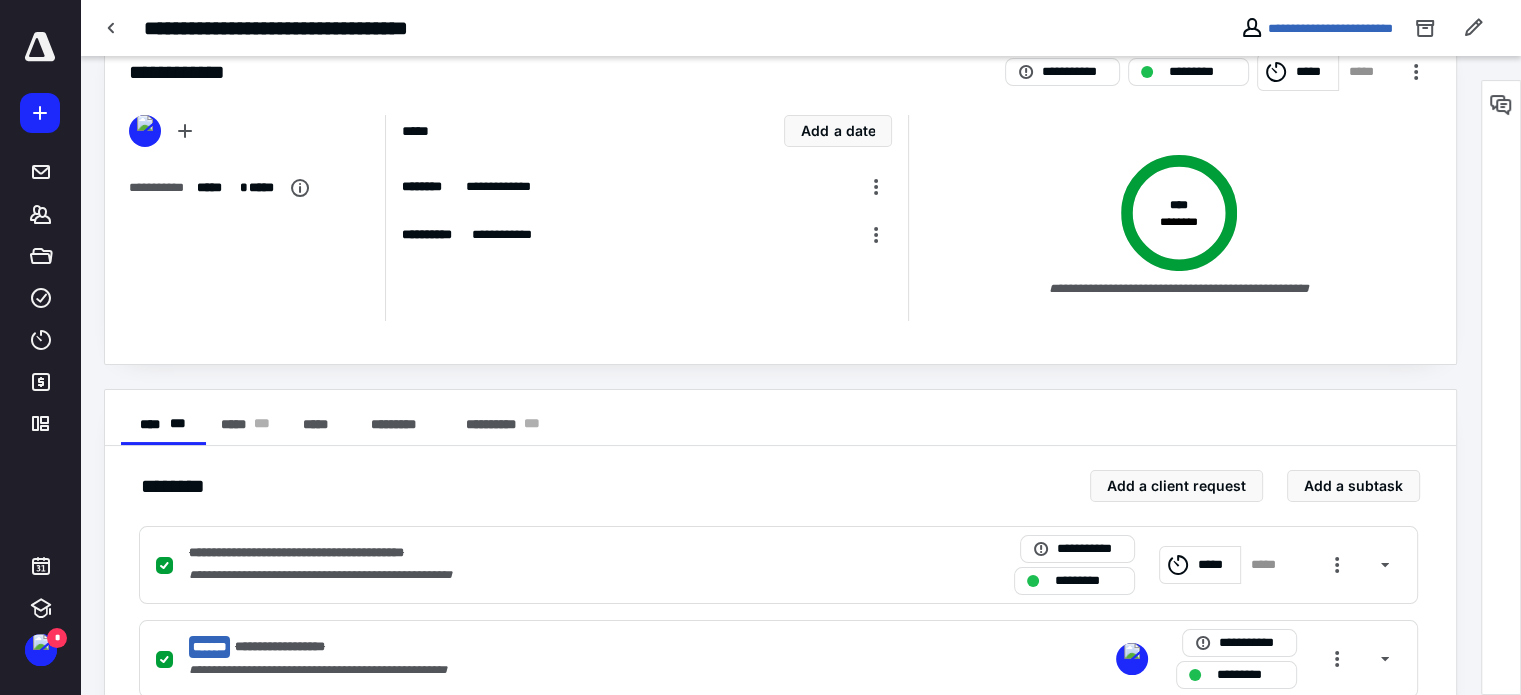 scroll, scrollTop: 40, scrollLeft: 0, axis: vertical 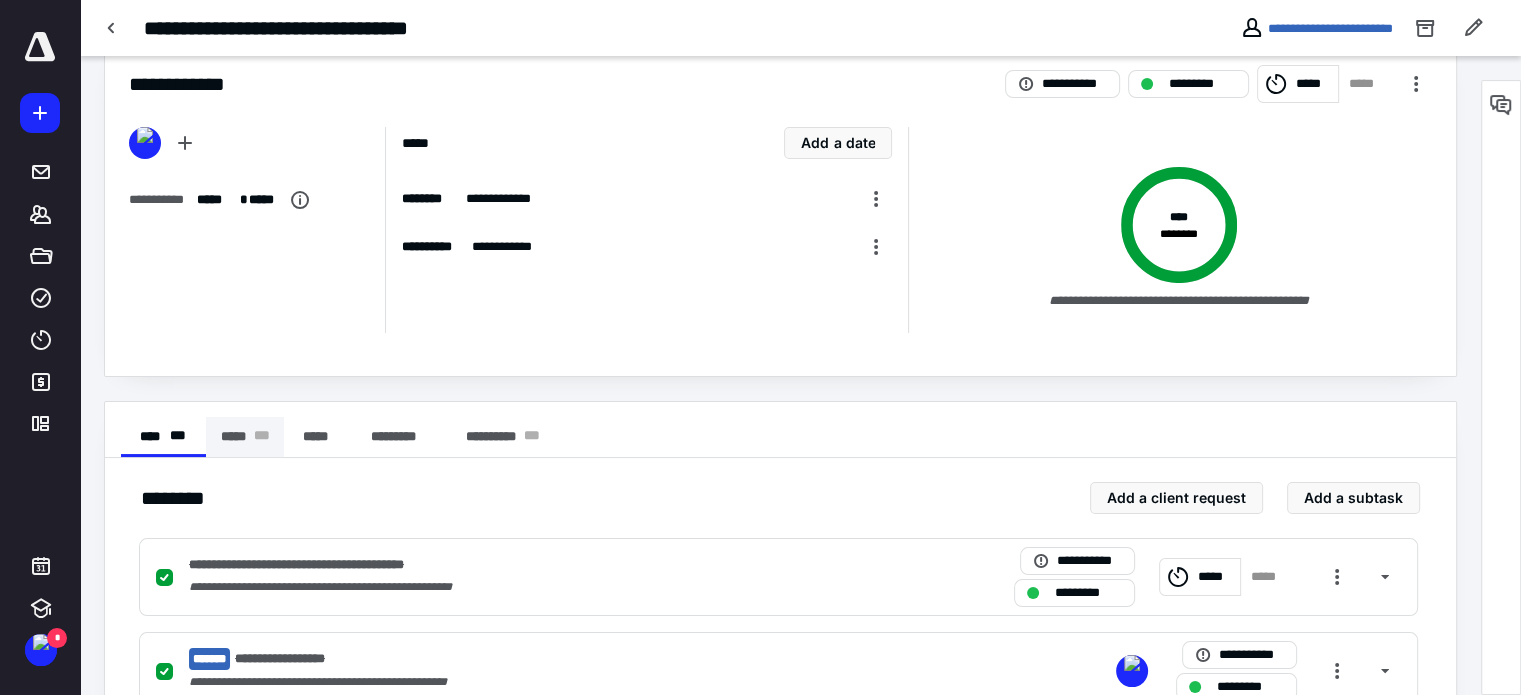 click on "***** * * *" at bounding box center [245, 437] 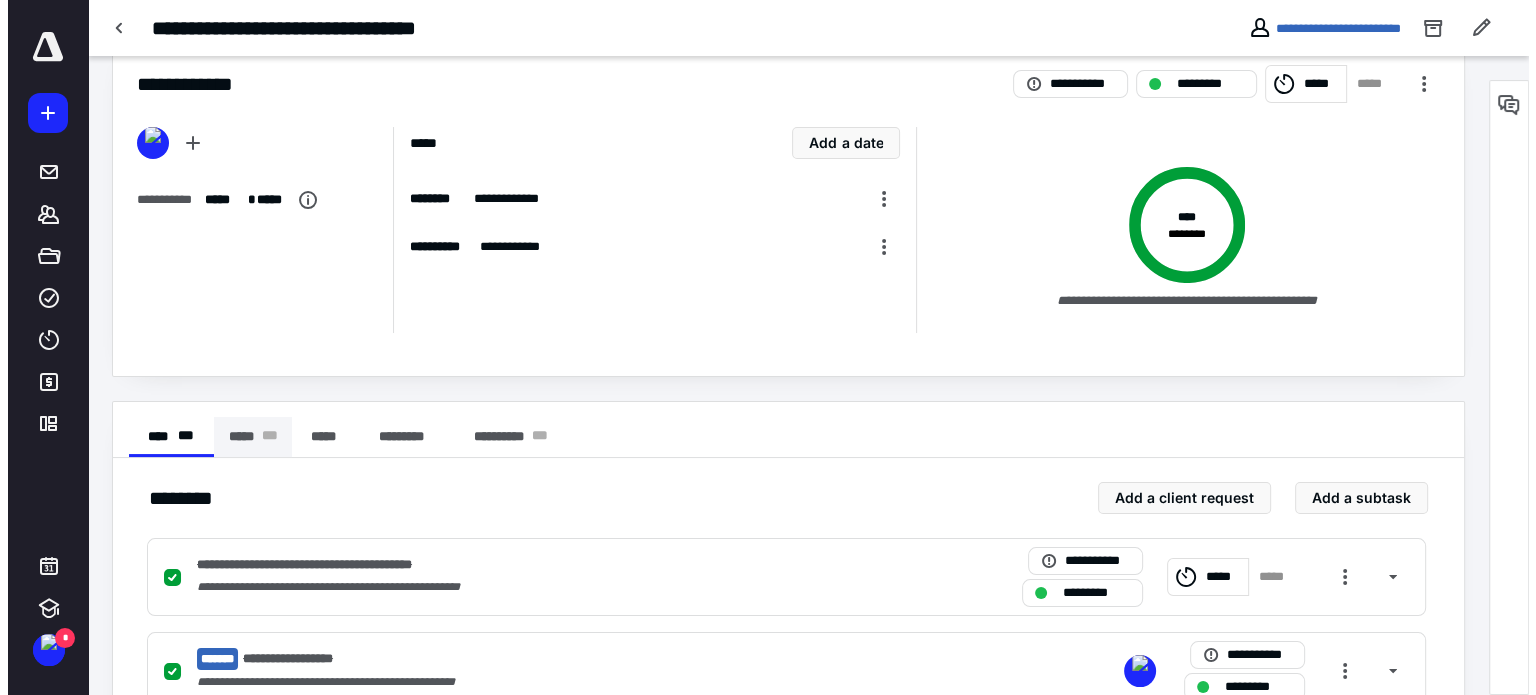 scroll, scrollTop: 0, scrollLeft: 0, axis: both 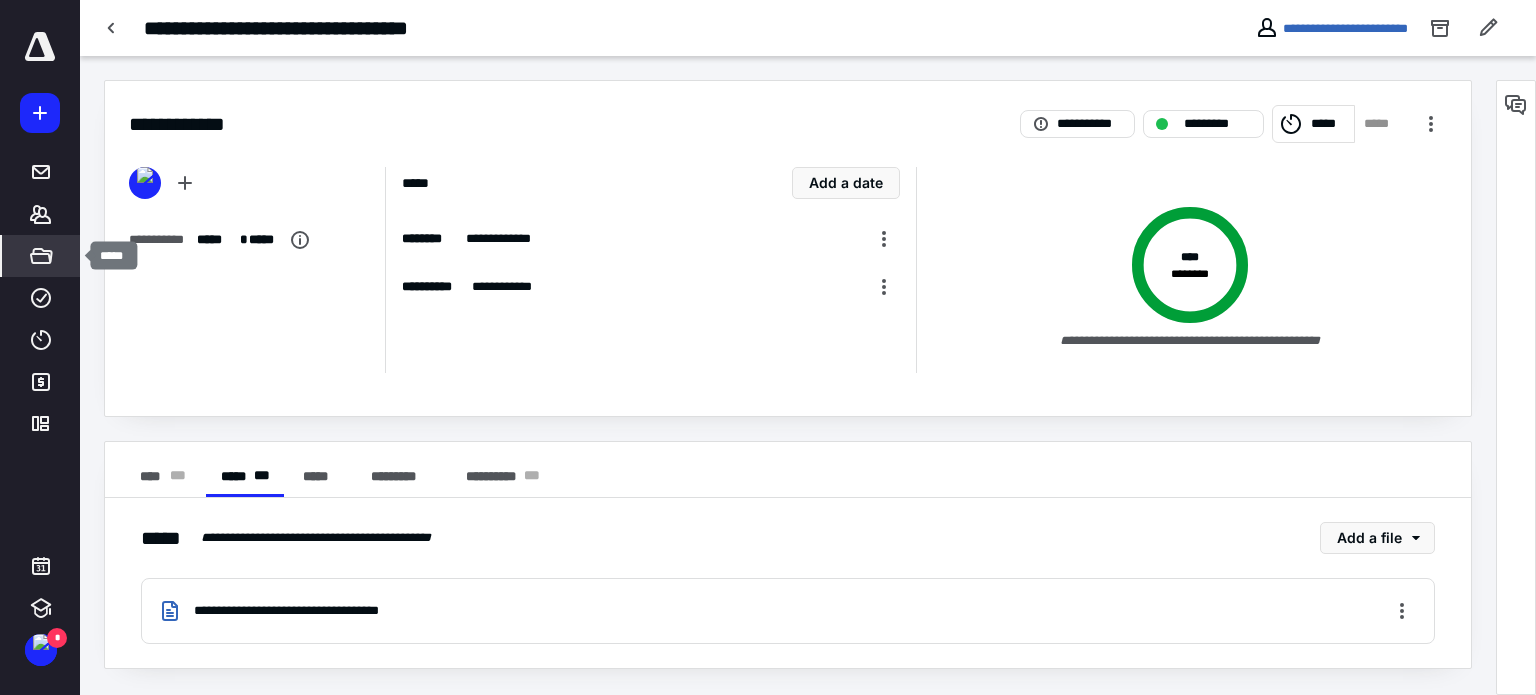 click 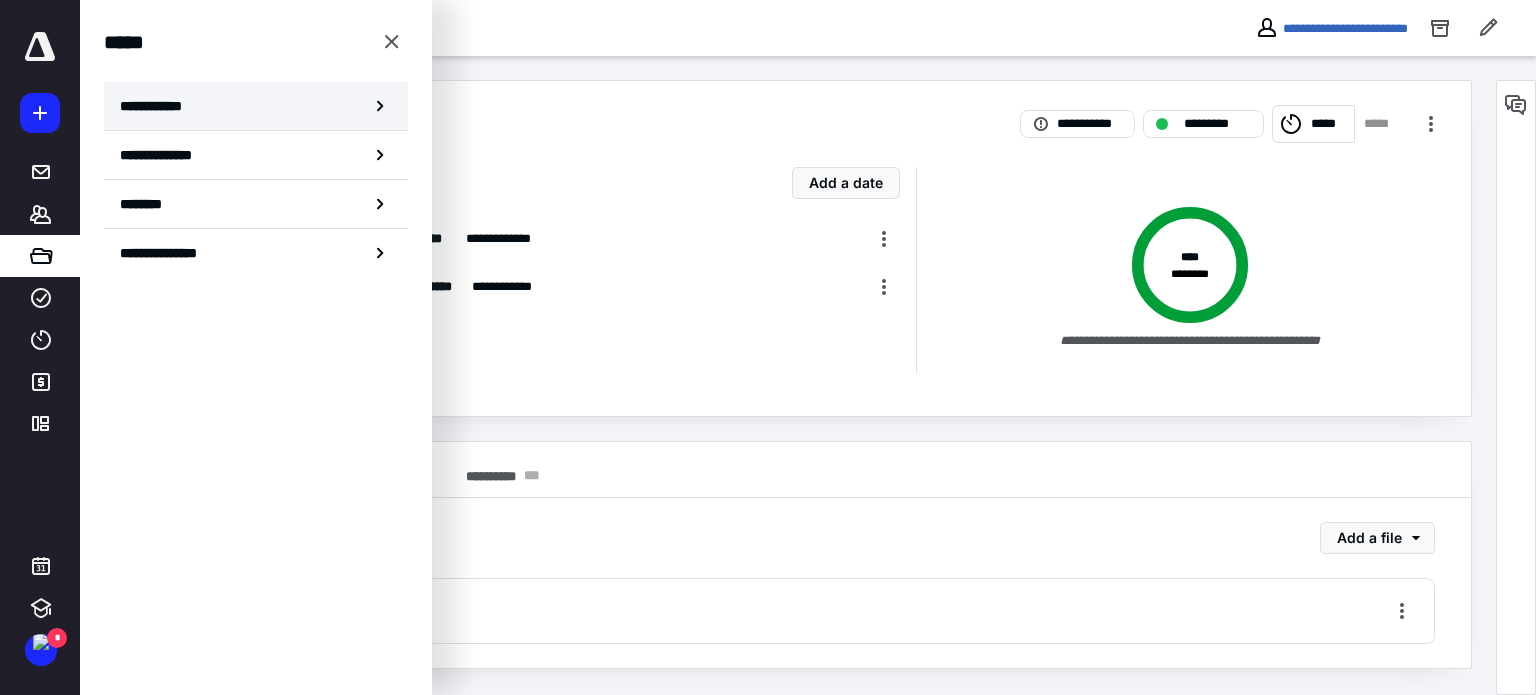 click on "**********" at bounding box center (256, 106) 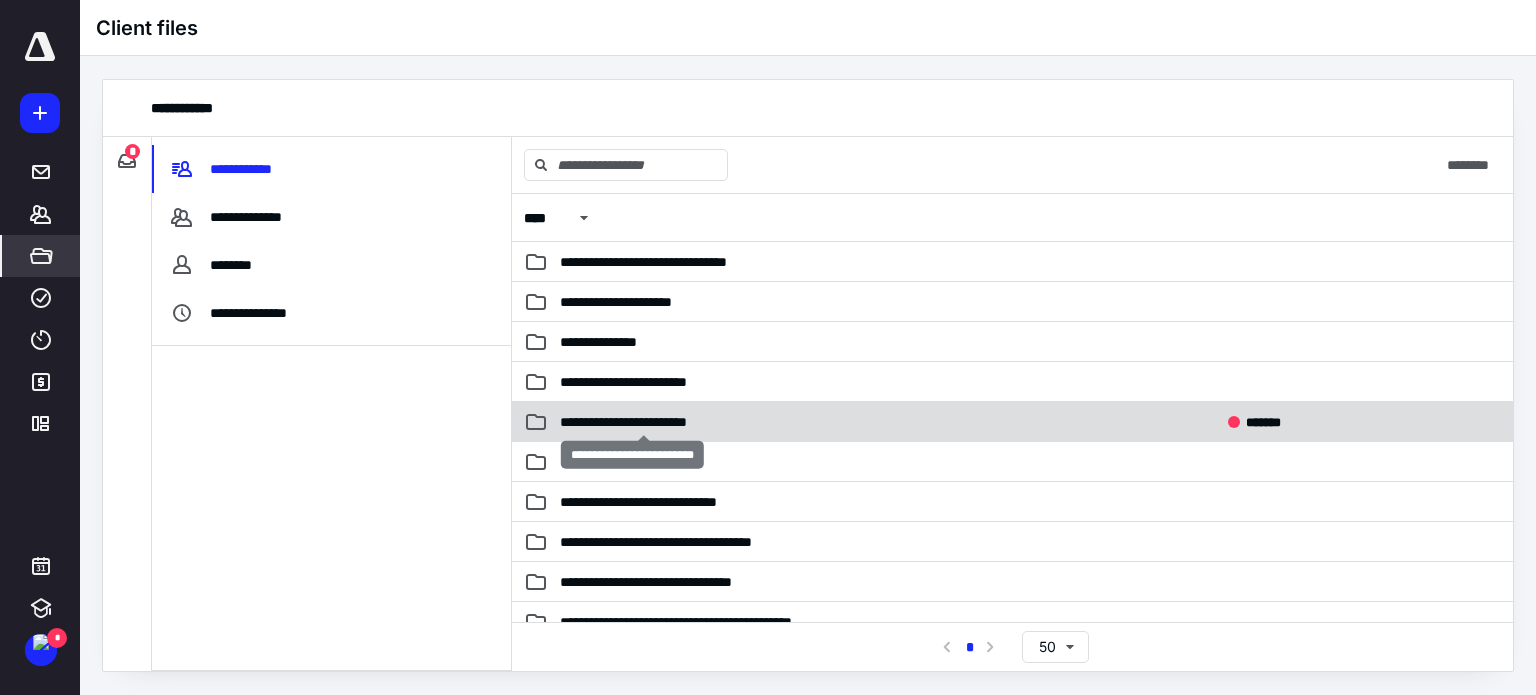 click on "**********" at bounding box center (644, 422) 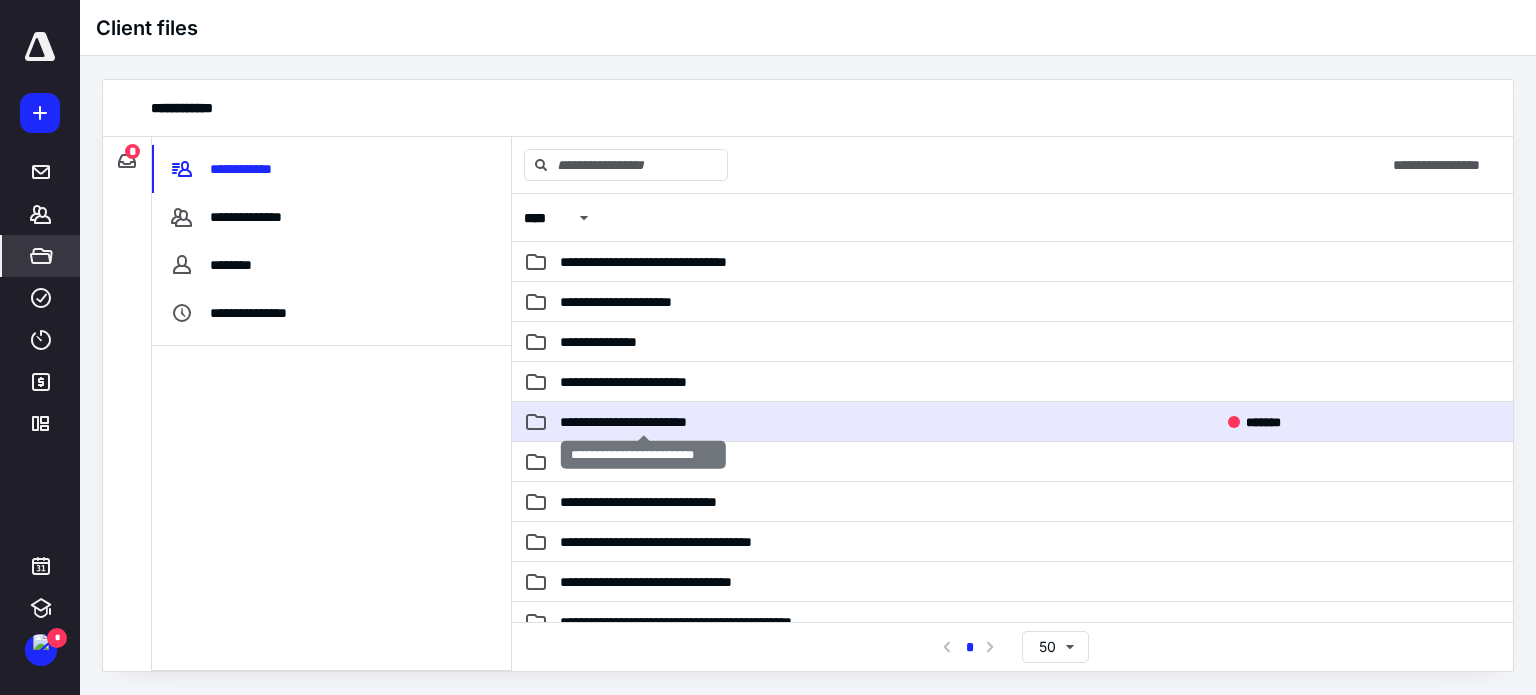 click on "**********" at bounding box center (644, 422) 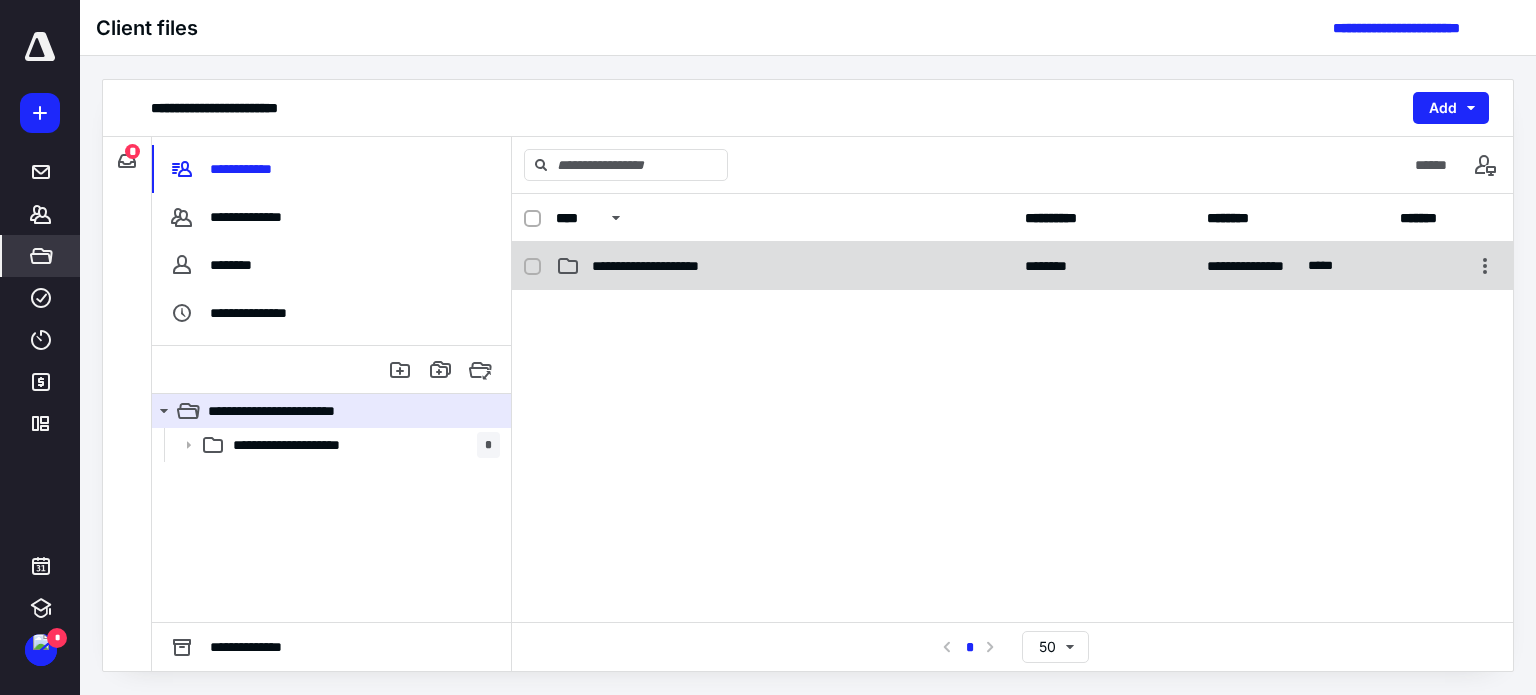 click on "**********" at bounding box center (784, 266) 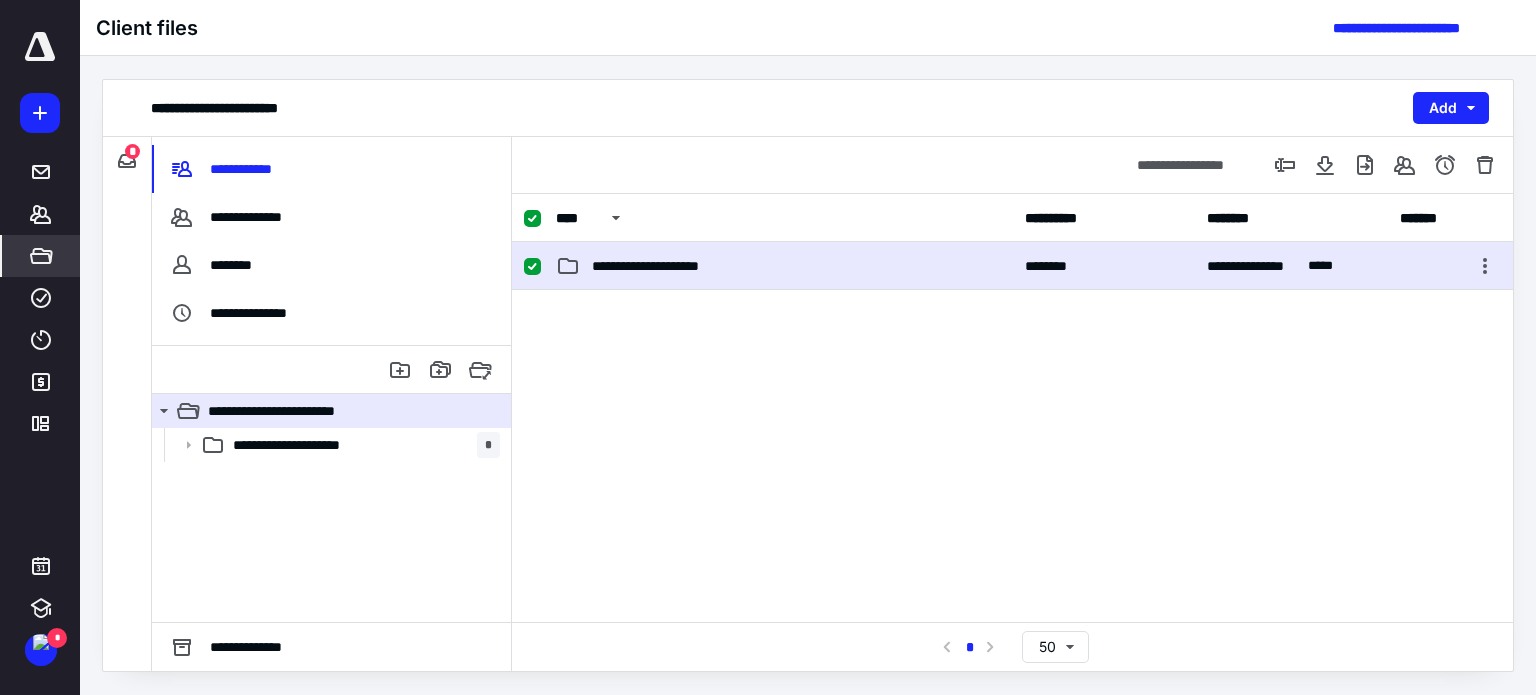 drag, startPoint x: 708, startPoint y: 275, endPoint x: 649, endPoint y: 252, distance: 63.324562 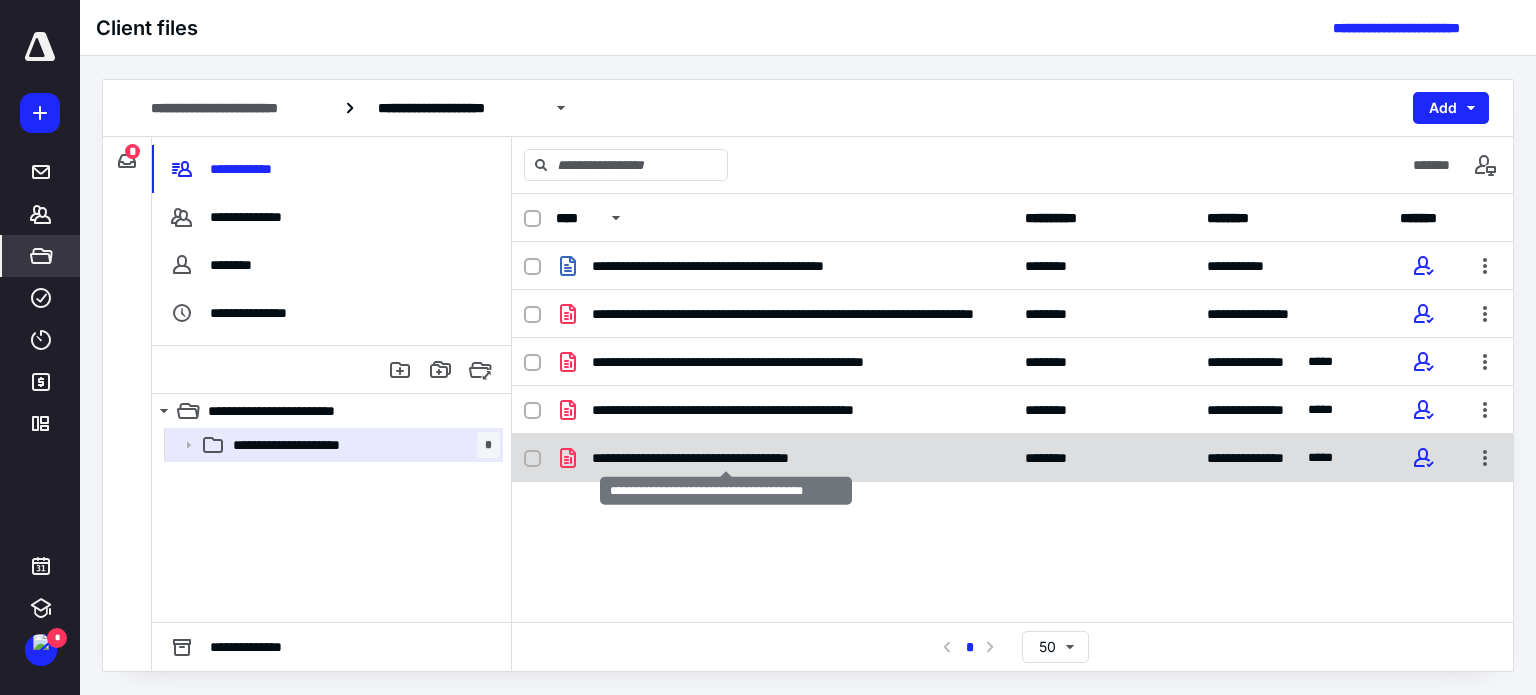click on "**********" at bounding box center [726, 458] 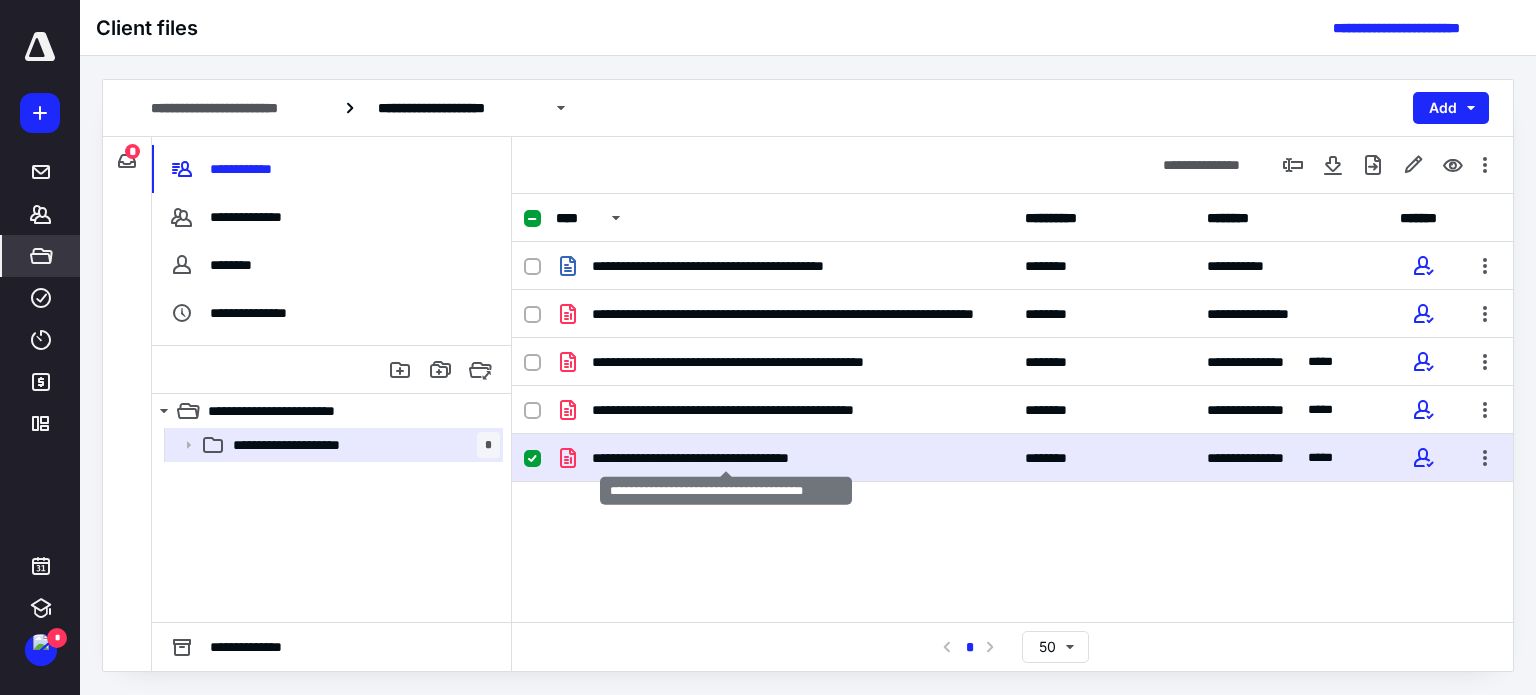 click on "**********" at bounding box center (726, 458) 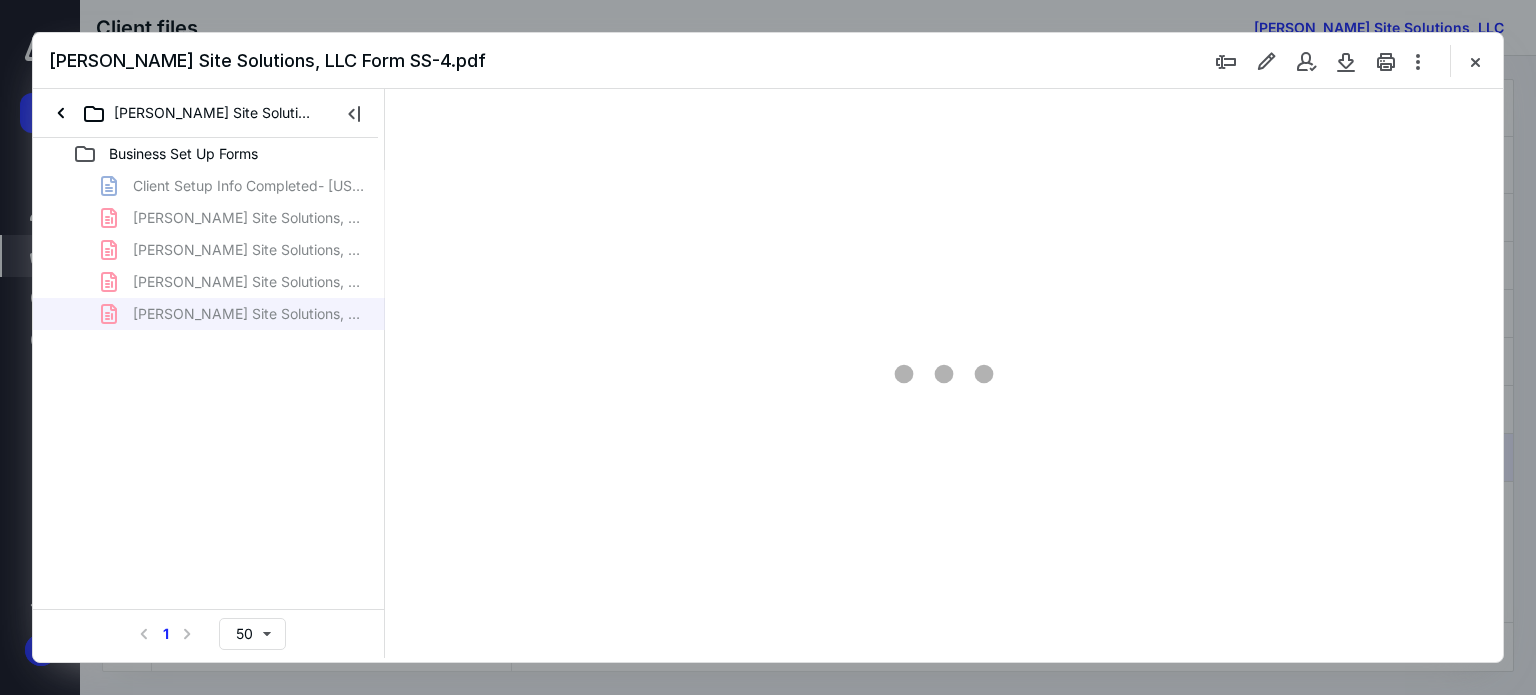scroll, scrollTop: 0, scrollLeft: 0, axis: both 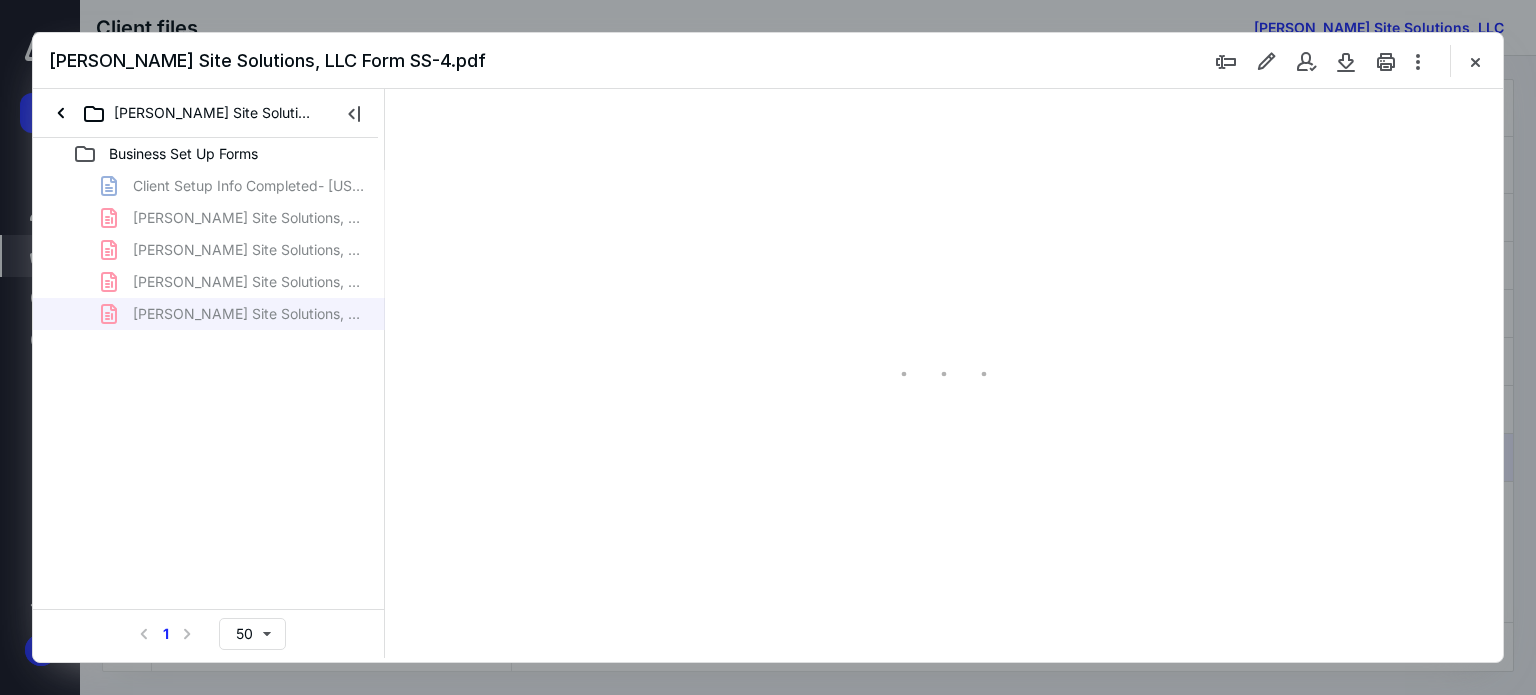 type on "62" 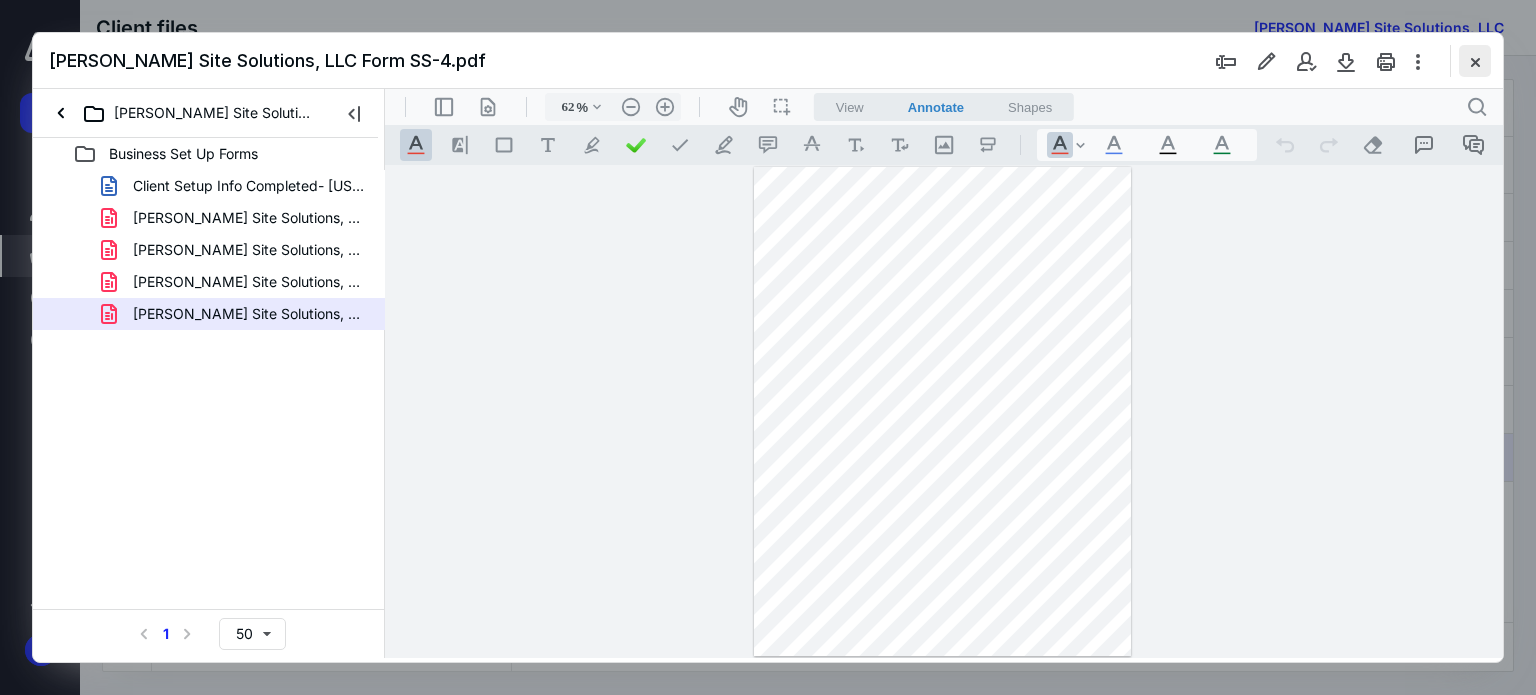 click at bounding box center [1475, 61] 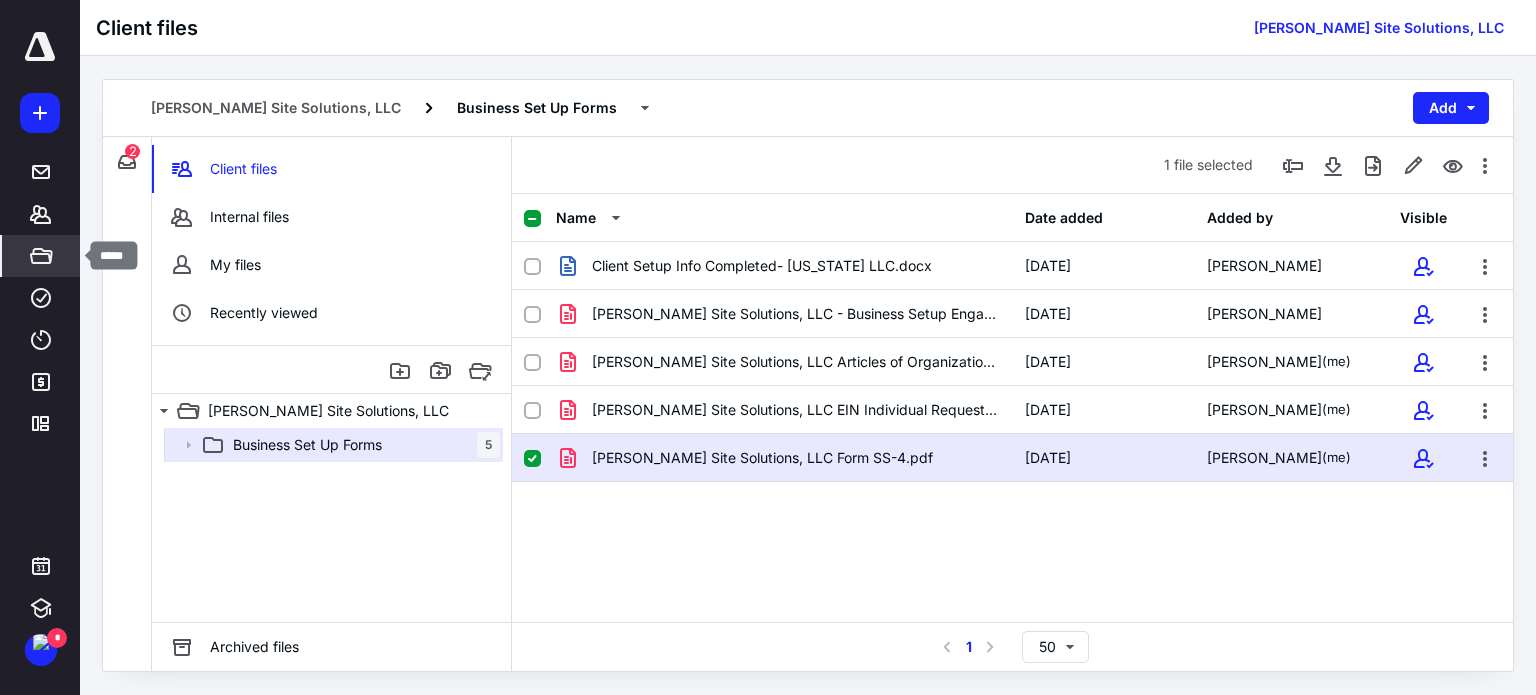 click on "*****" at bounding box center [41, 256] 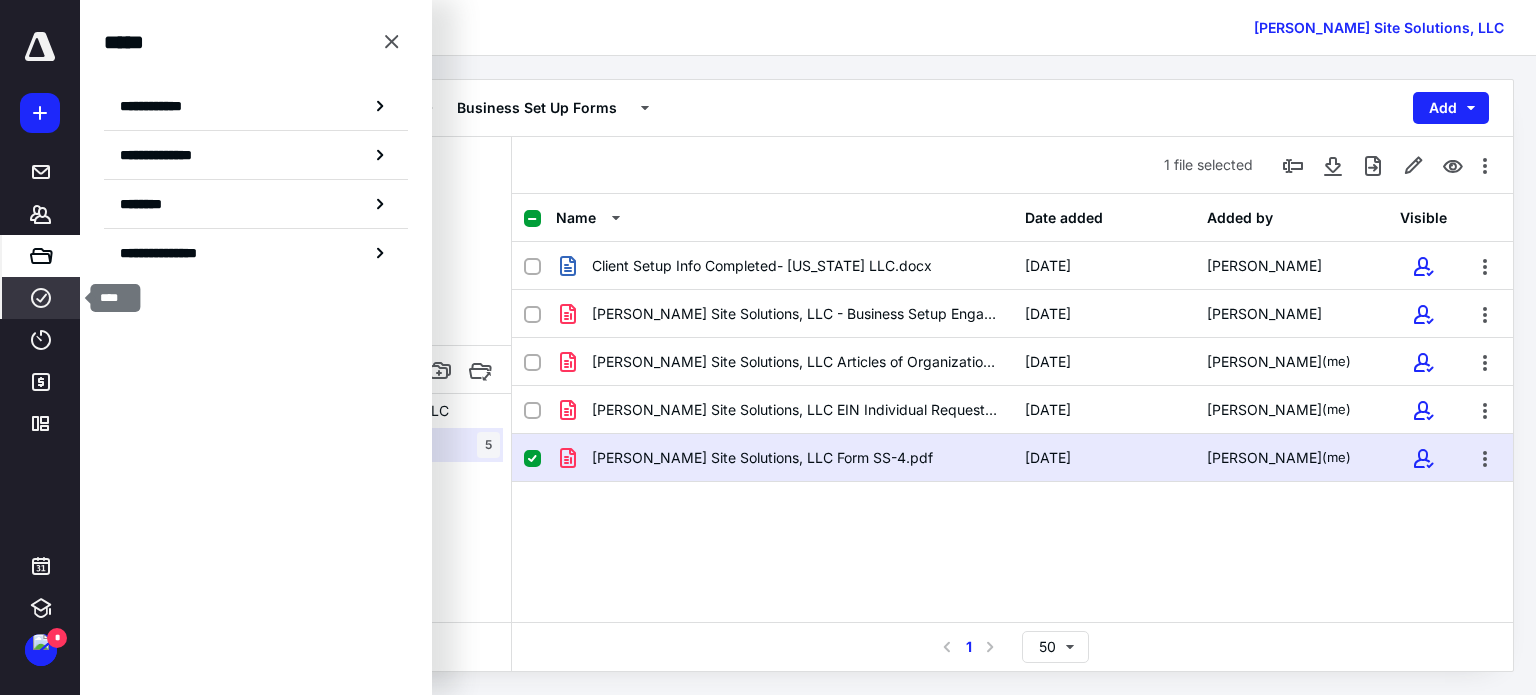 click 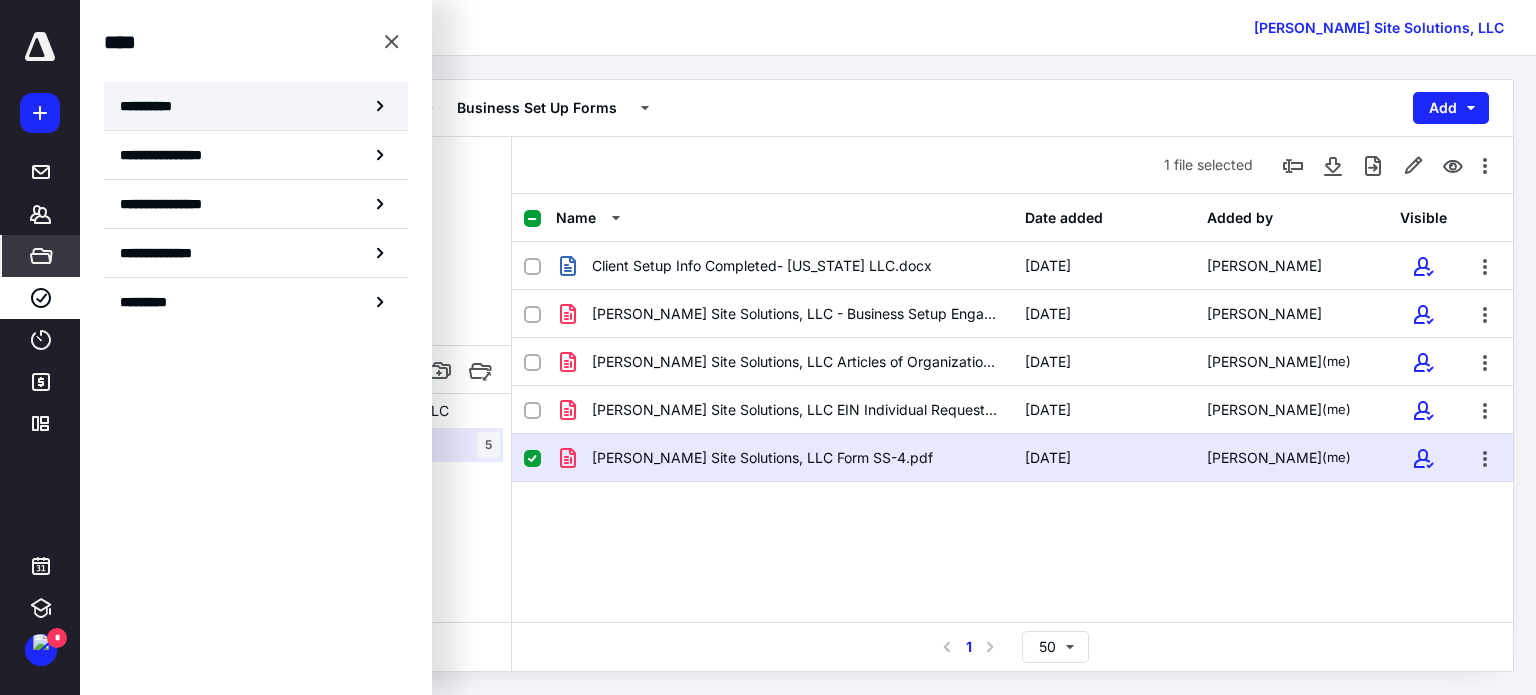 click on "**********" at bounding box center [256, 106] 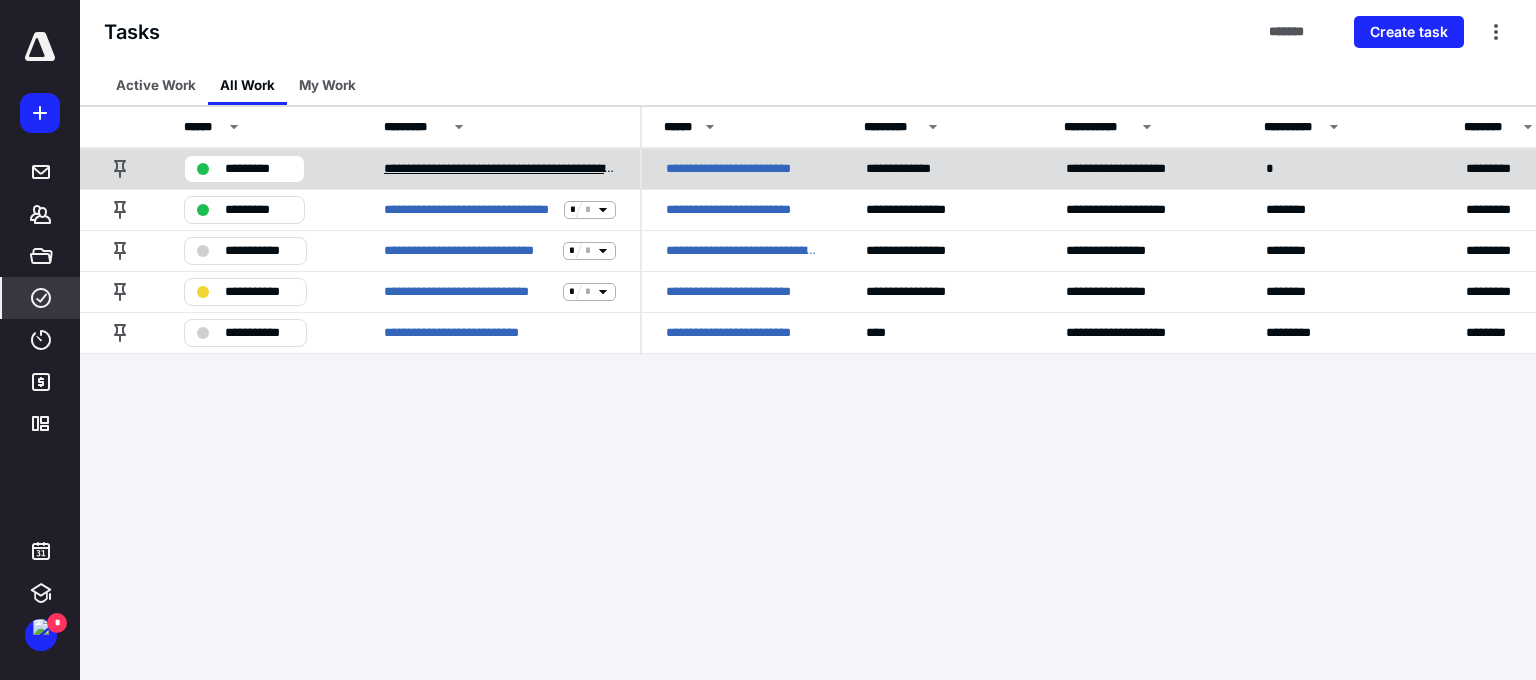 click on "**********" at bounding box center [500, 169] 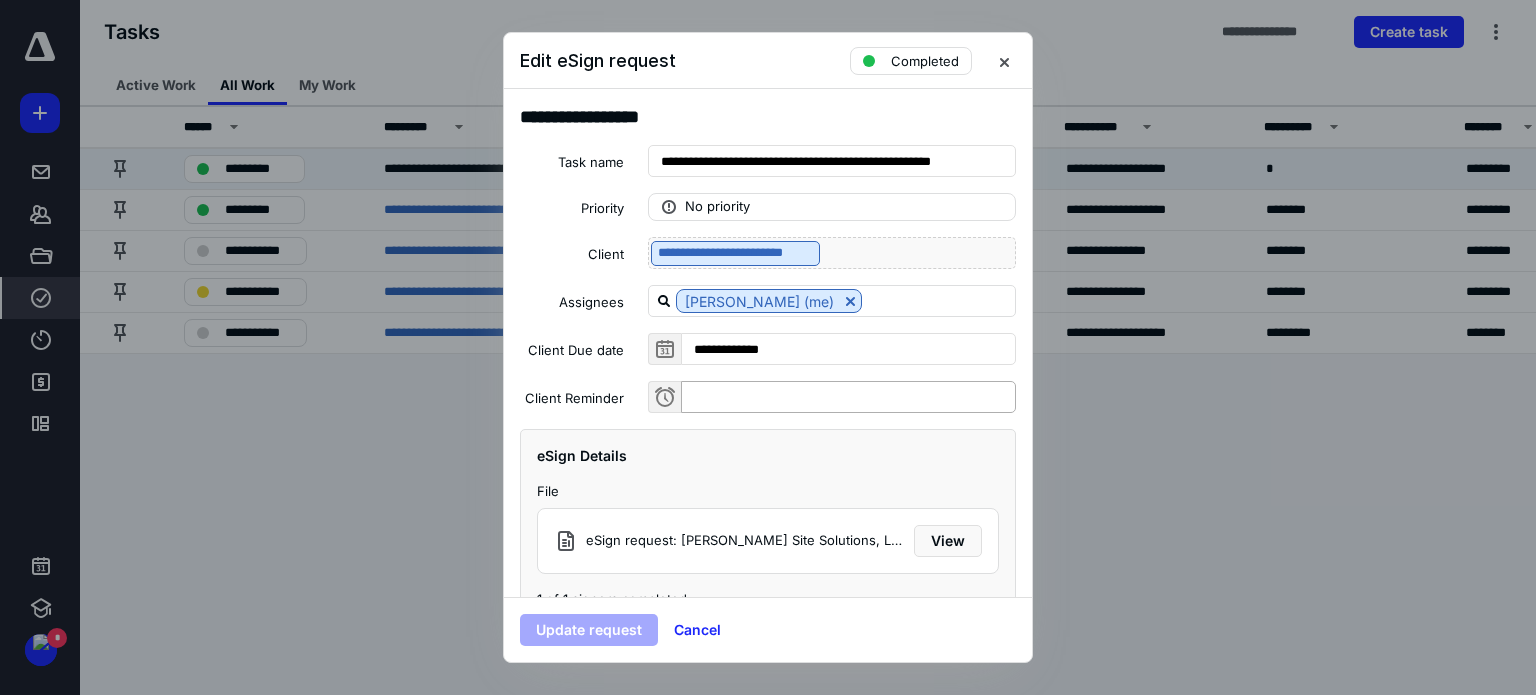 scroll, scrollTop: 136, scrollLeft: 0, axis: vertical 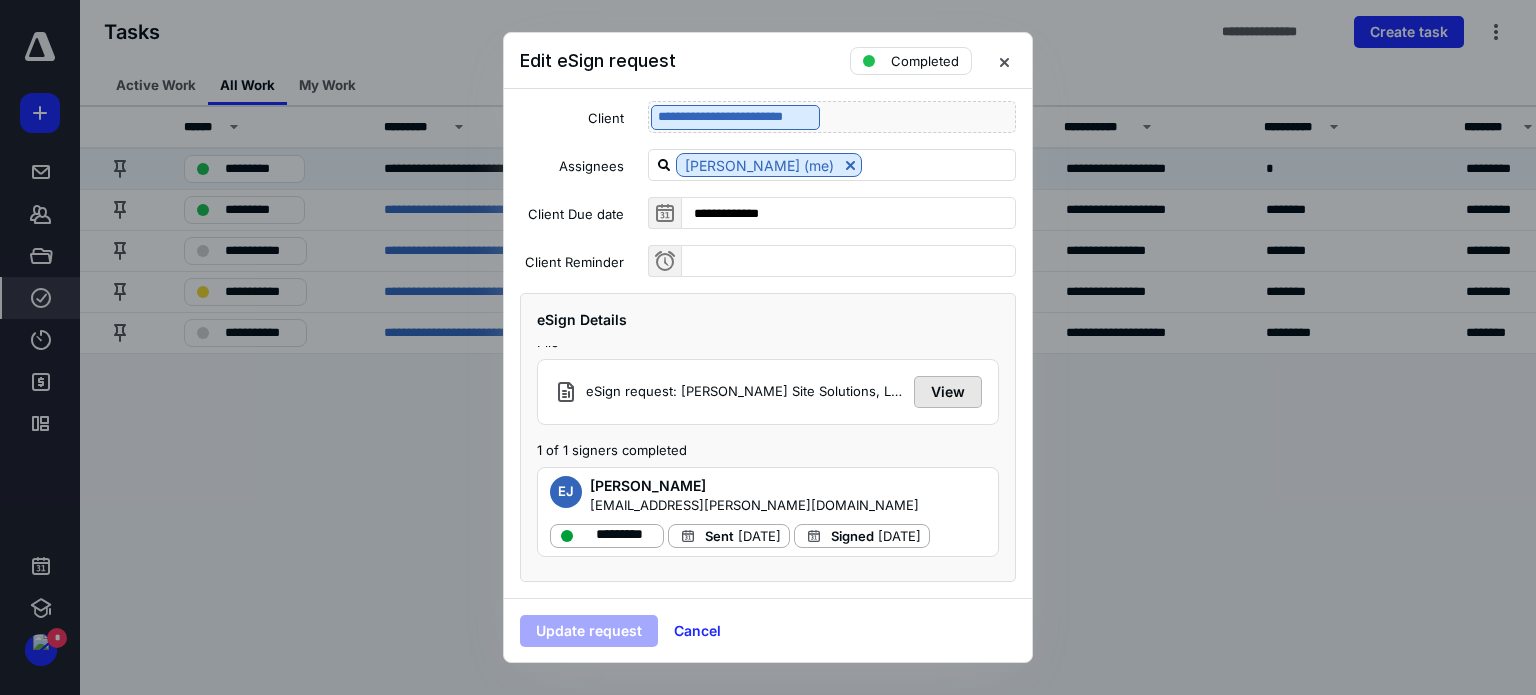 click on "View" at bounding box center (948, 392) 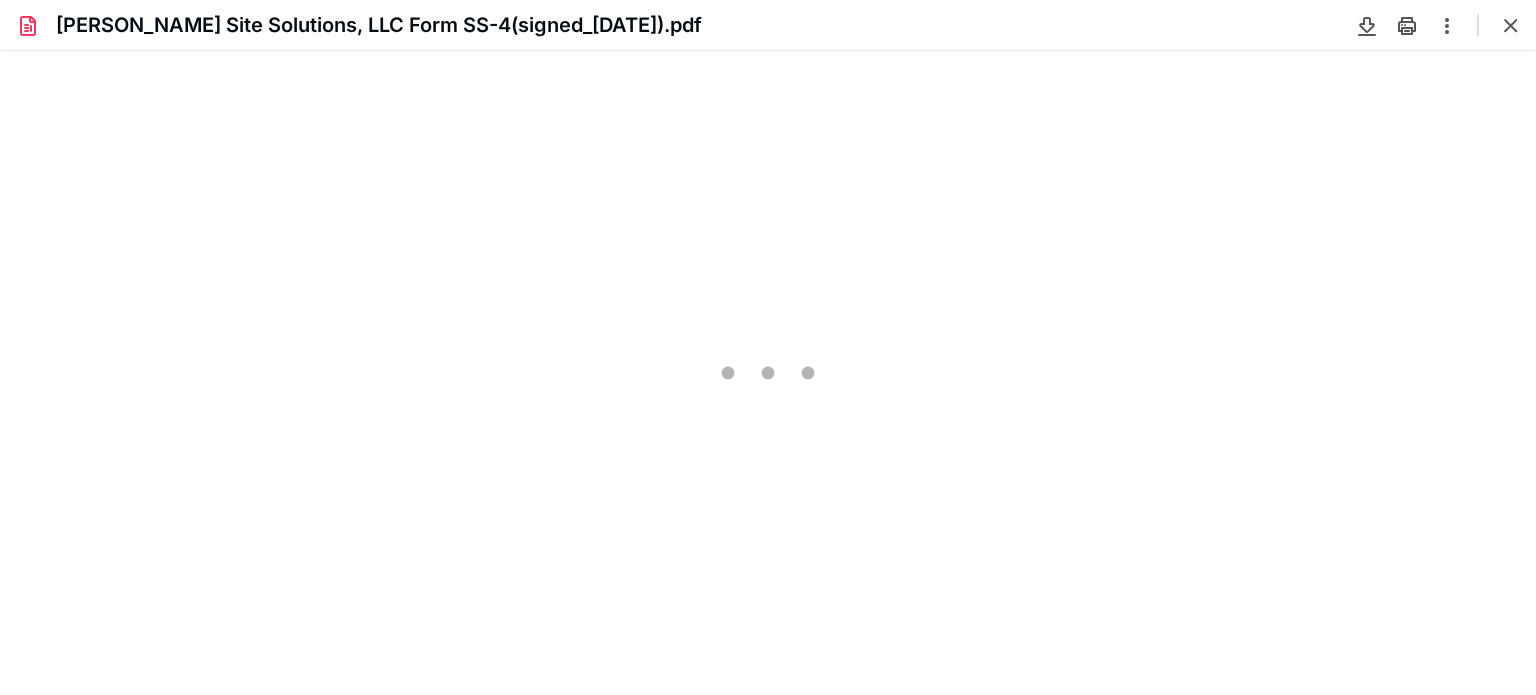 scroll, scrollTop: 0, scrollLeft: 0, axis: both 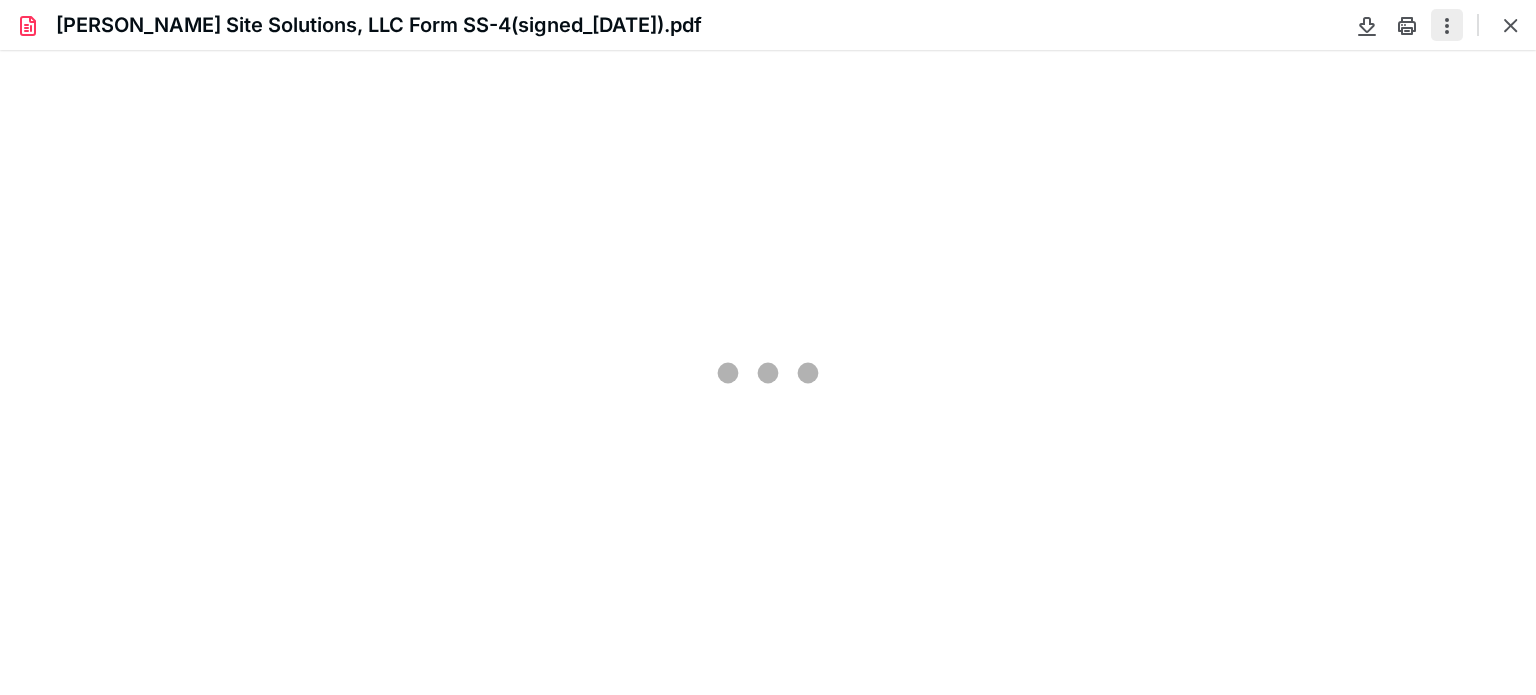 type on "77" 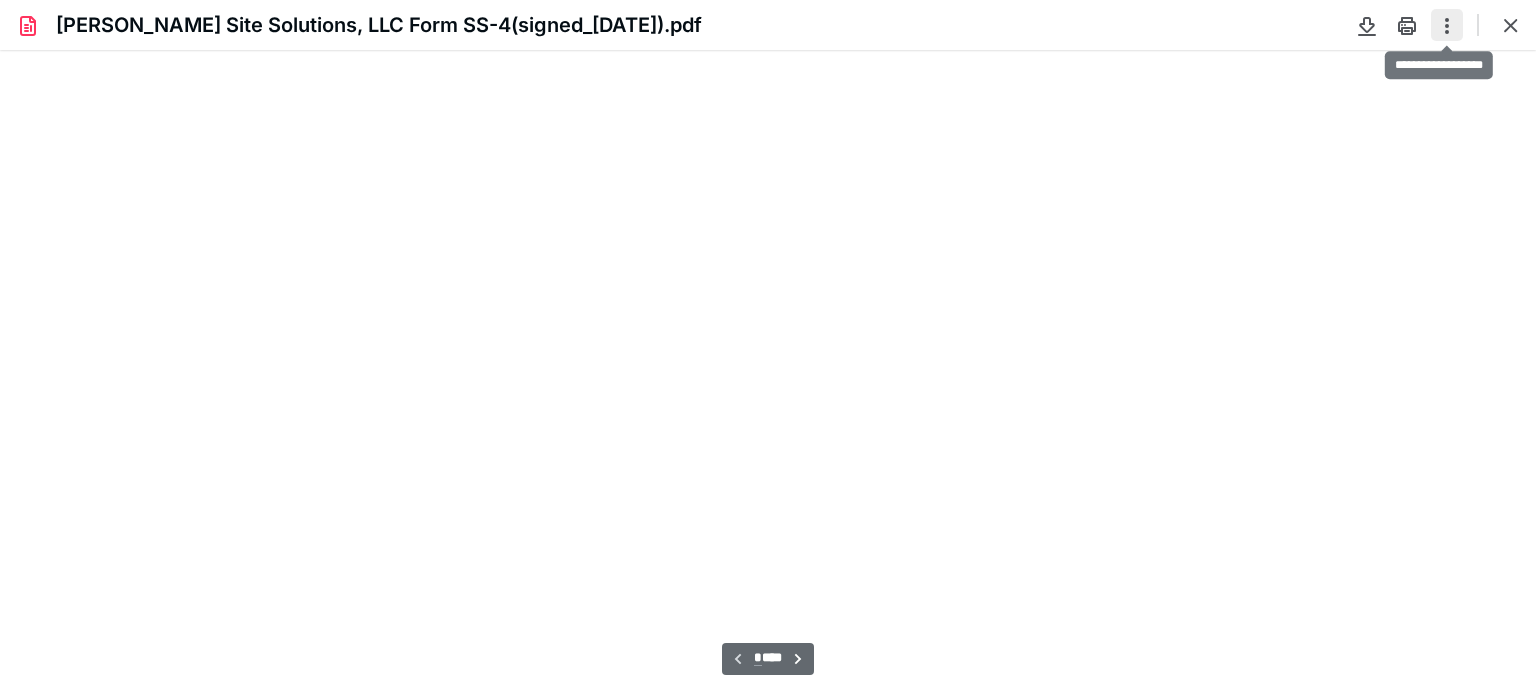 scroll, scrollTop: 39, scrollLeft: 0, axis: vertical 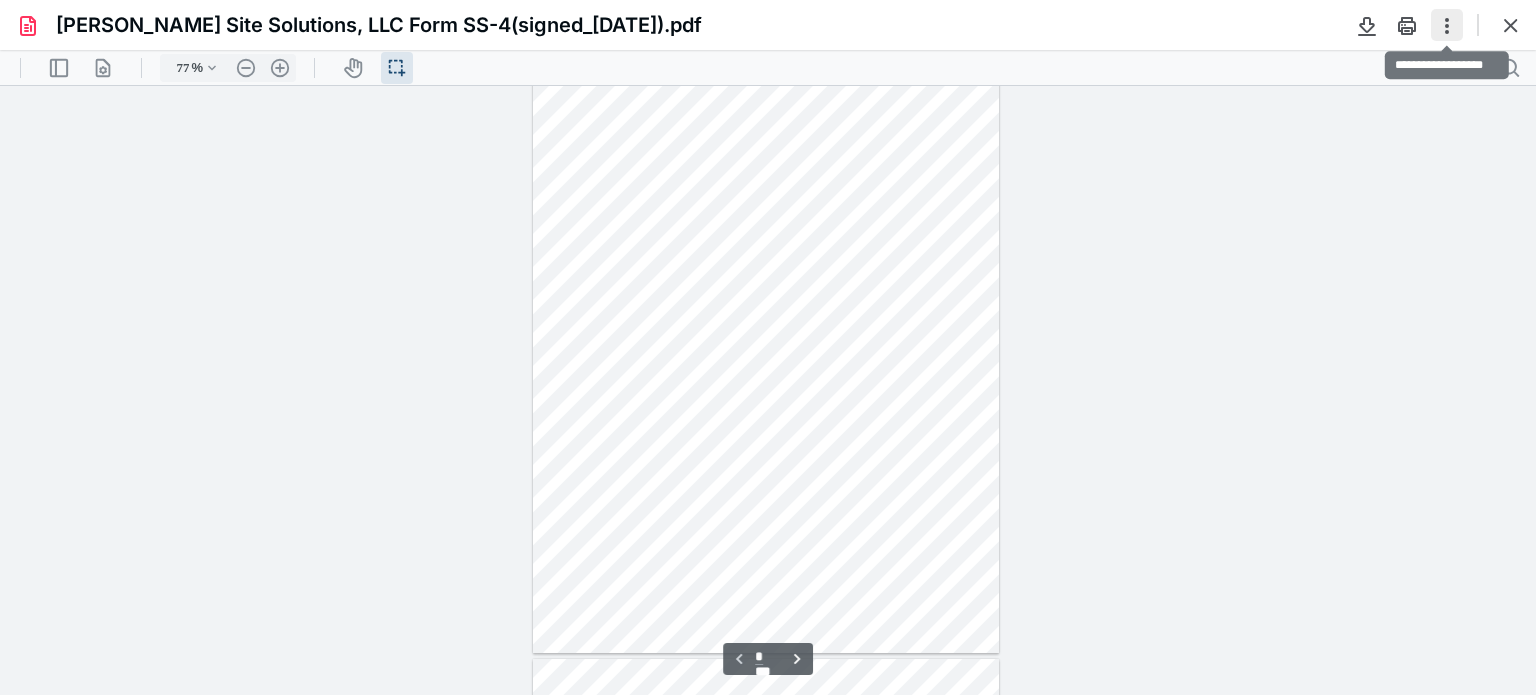 click at bounding box center (1447, 25) 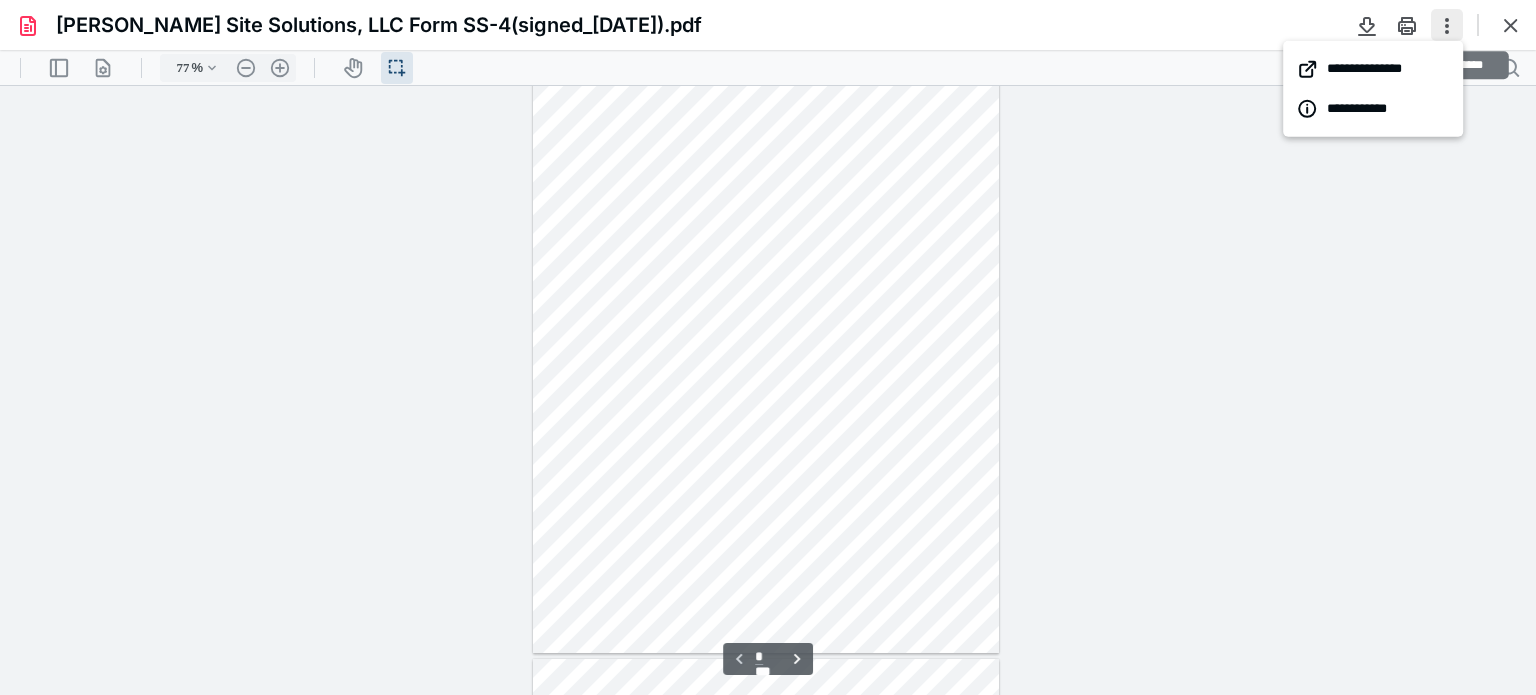 click at bounding box center [1447, 25] 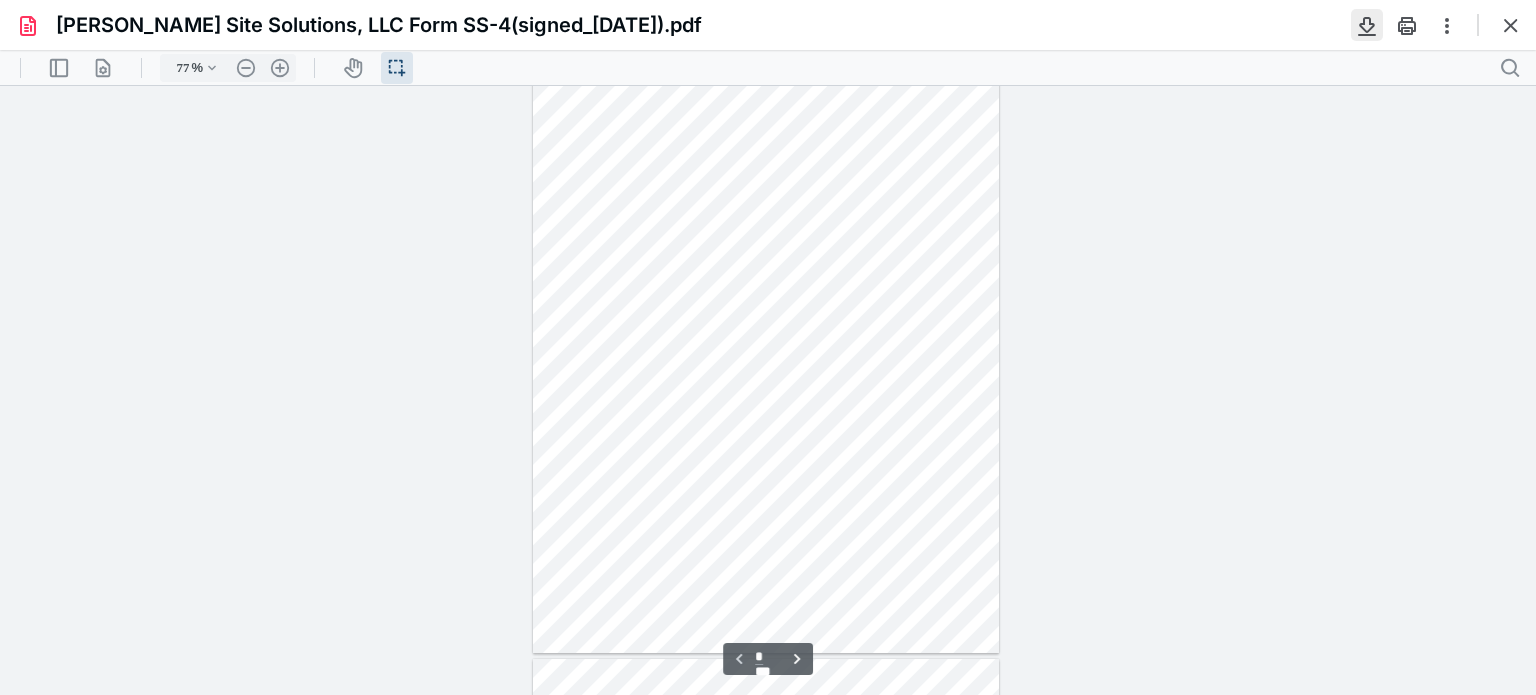 click at bounding box center (1367, 25) 